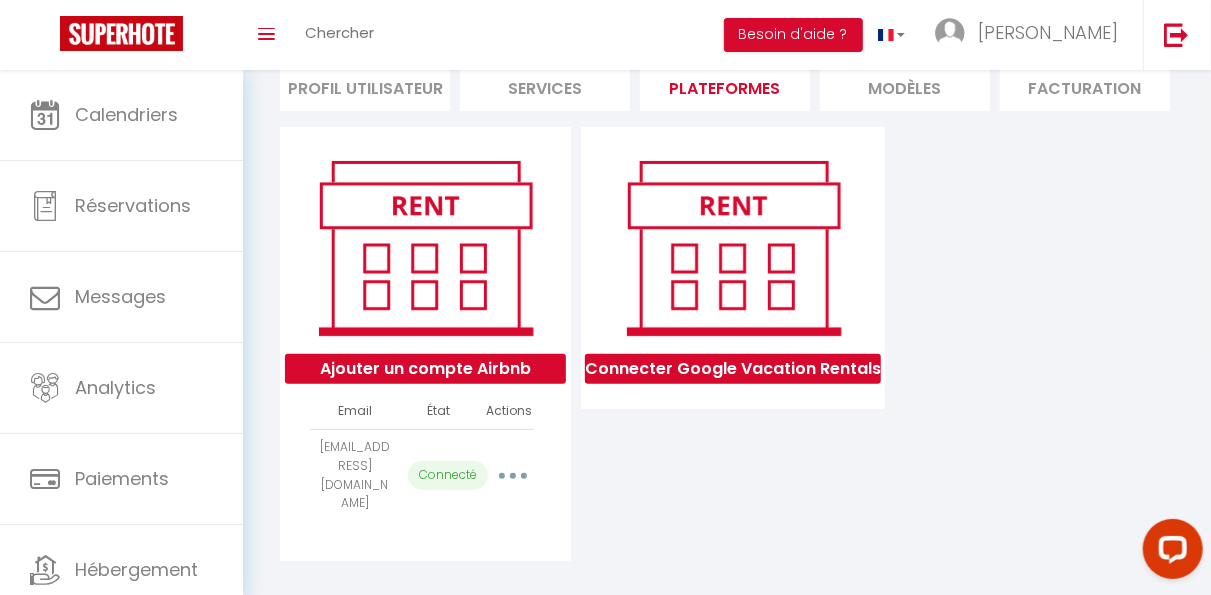 scroll, scrollTop: 0, scrollLeft: 0, axis: both 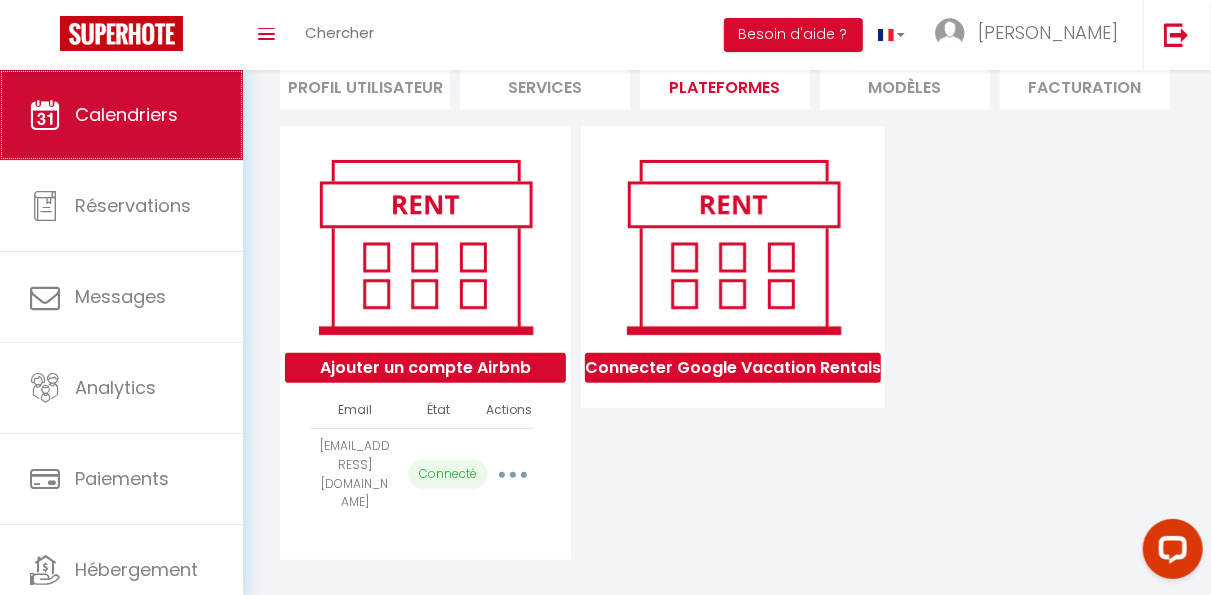 click on "Calendriers" at bounding box center (126, 114) 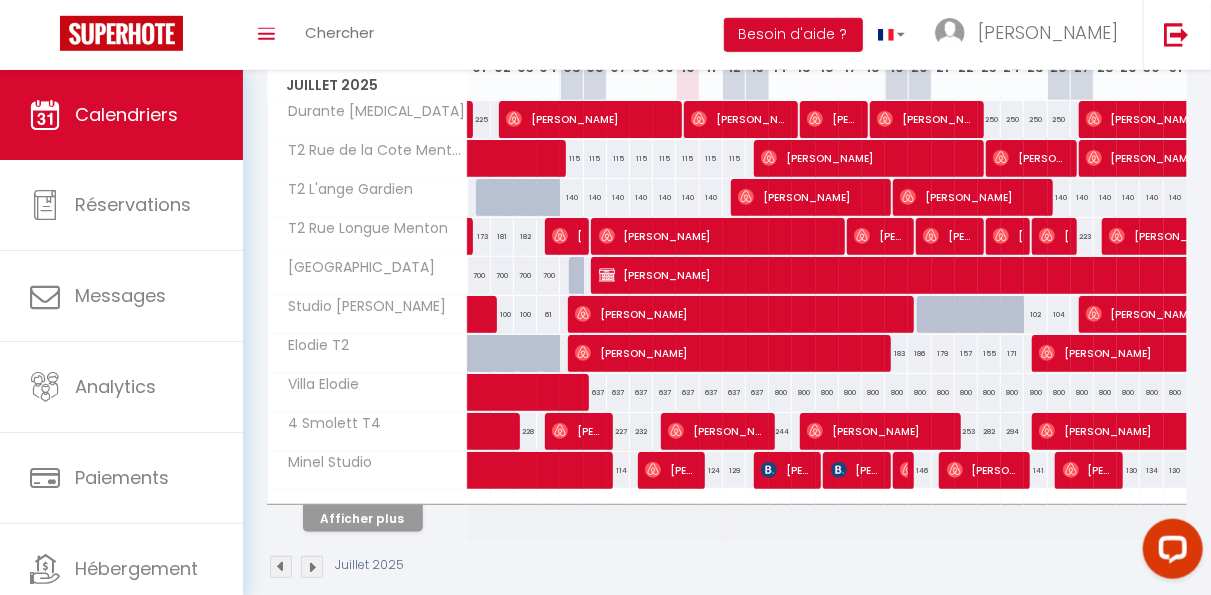scroll, scrollTop: 312, scrollLeft: 0, axis: vertical 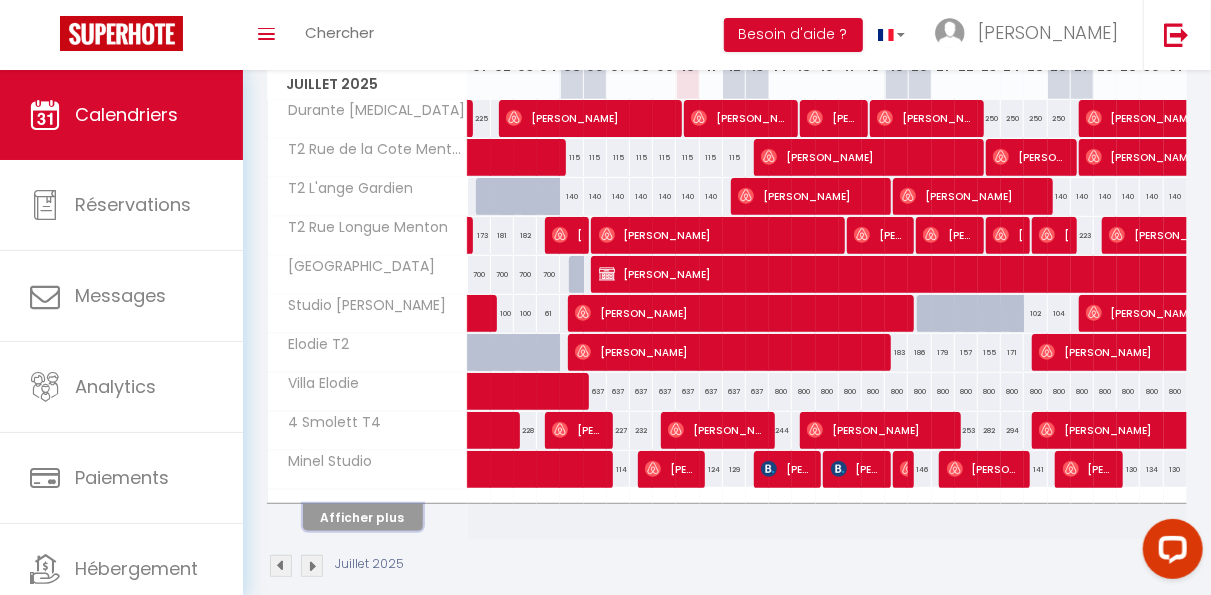 click on "Afficher plus" at bounding box center [363, 517] 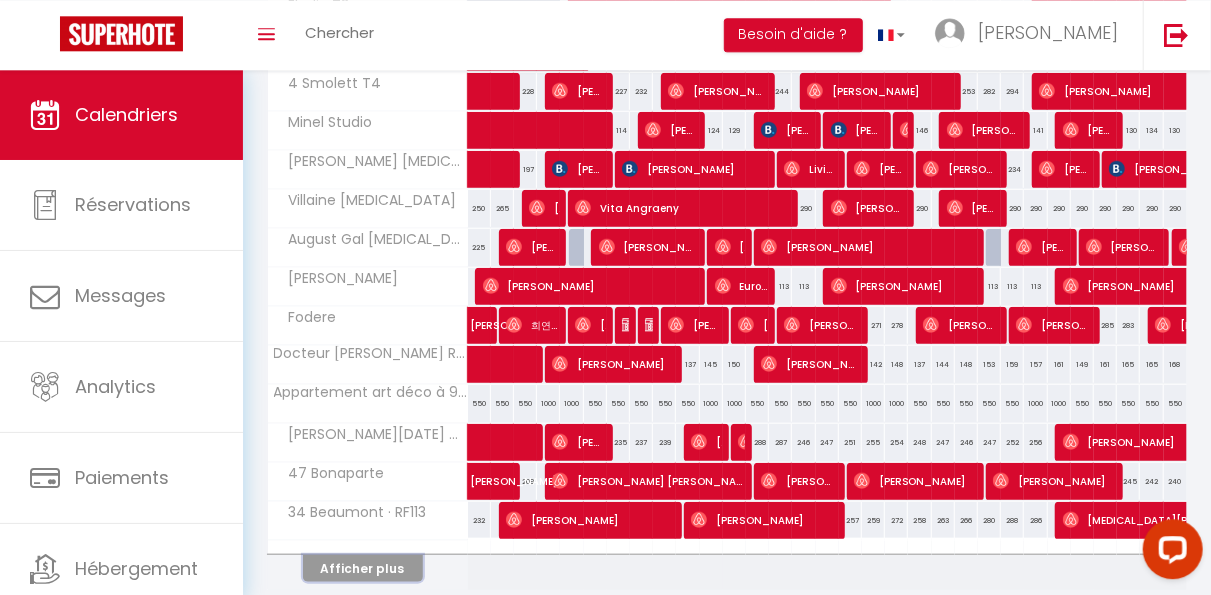scroll, scrollTop: 736, scrollLeft: 0, axis: vertical 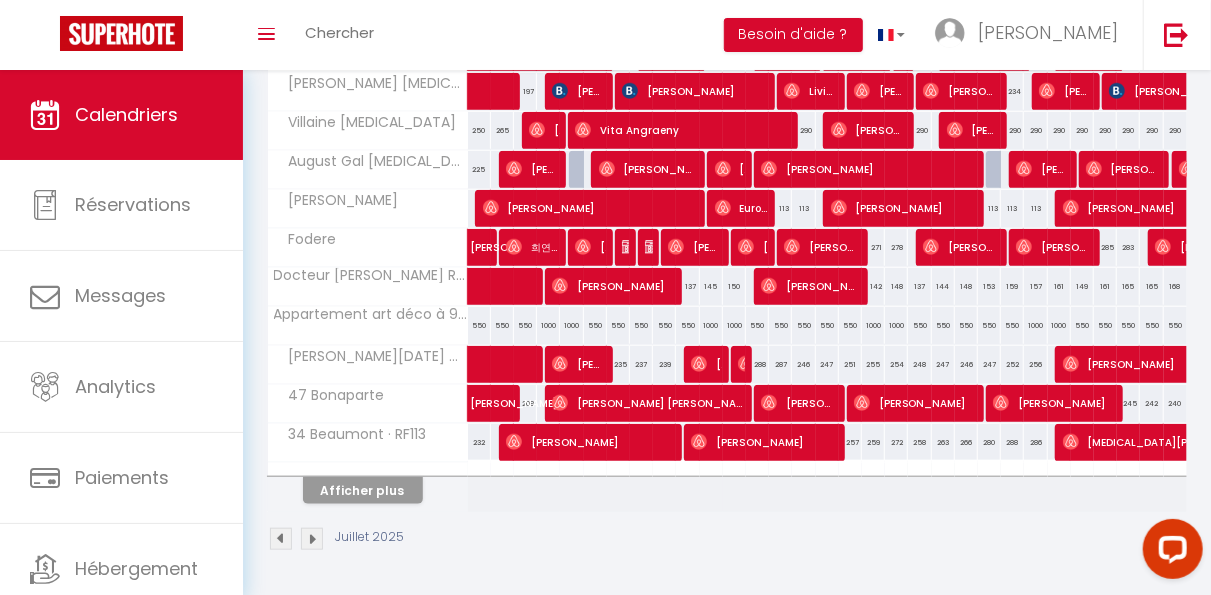 click on "Afficher plus" at bounding box center [368, 487] 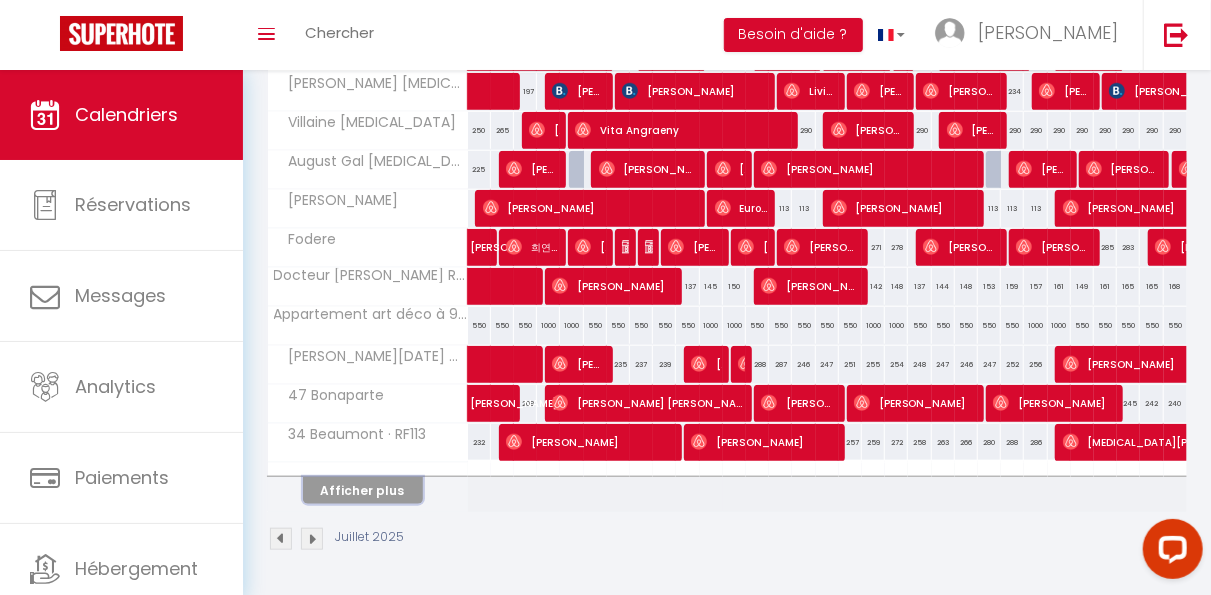 click on "Afficher plus" at bounding box center (363, 490) 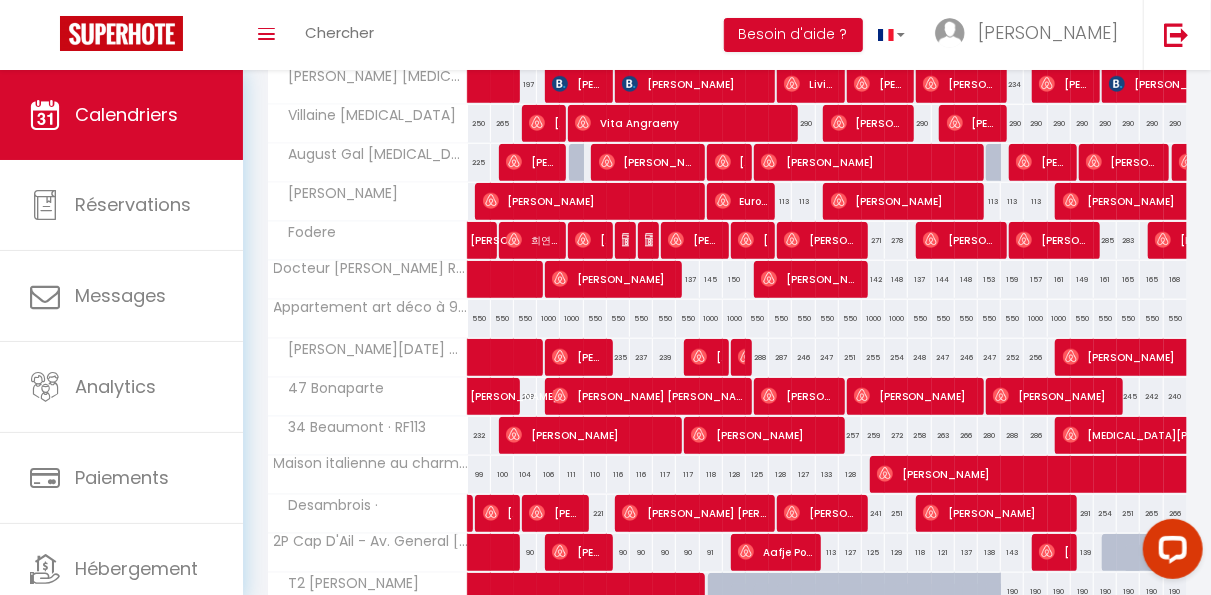 click on "Desambrois ·" at bounding box center [327, 506] 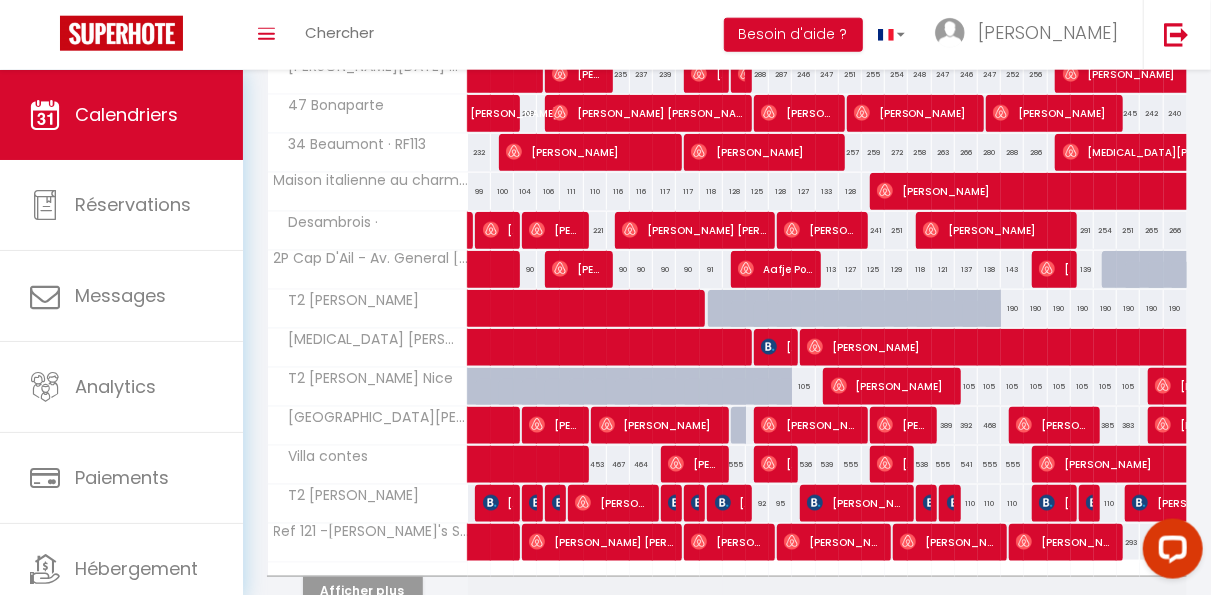 scroll, scrollTop: 1027, scrollLeft: 0, axis: vertical 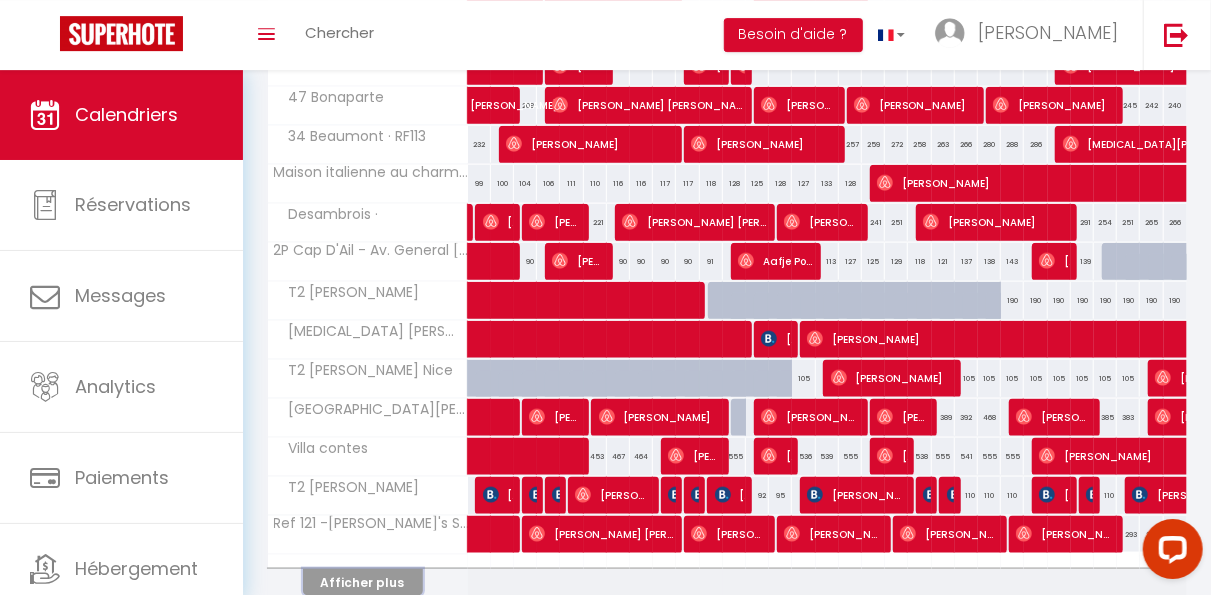 click on "Afficher plus" at bounding box center (363, 582) 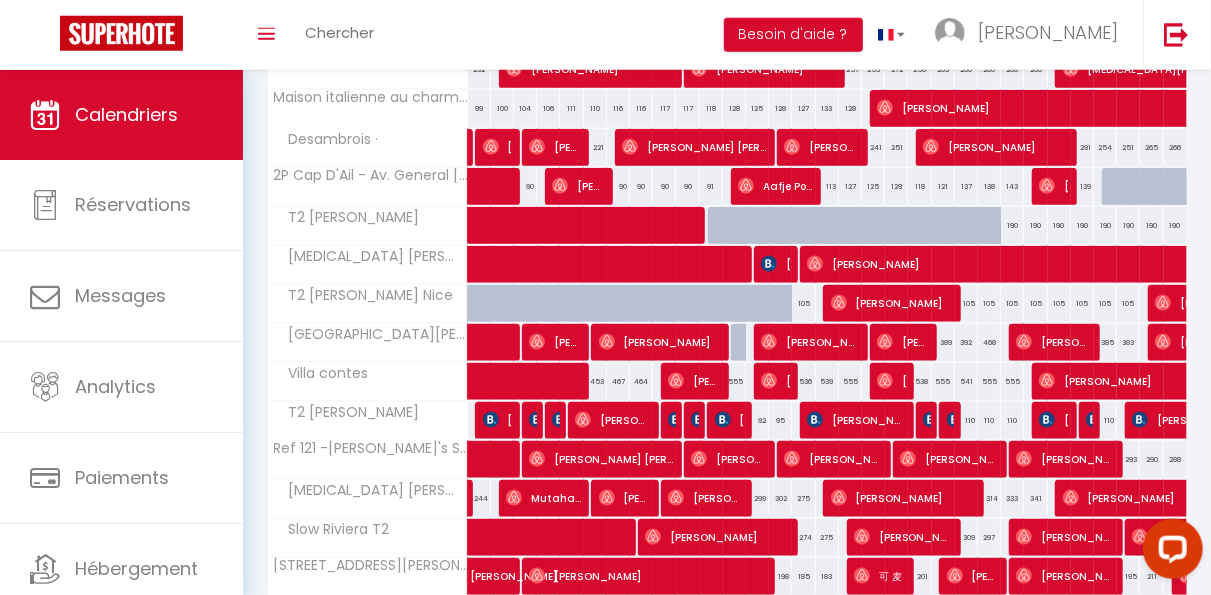 scroll, scrollTop: 1100, scrollLeft: 0, axis: vertical 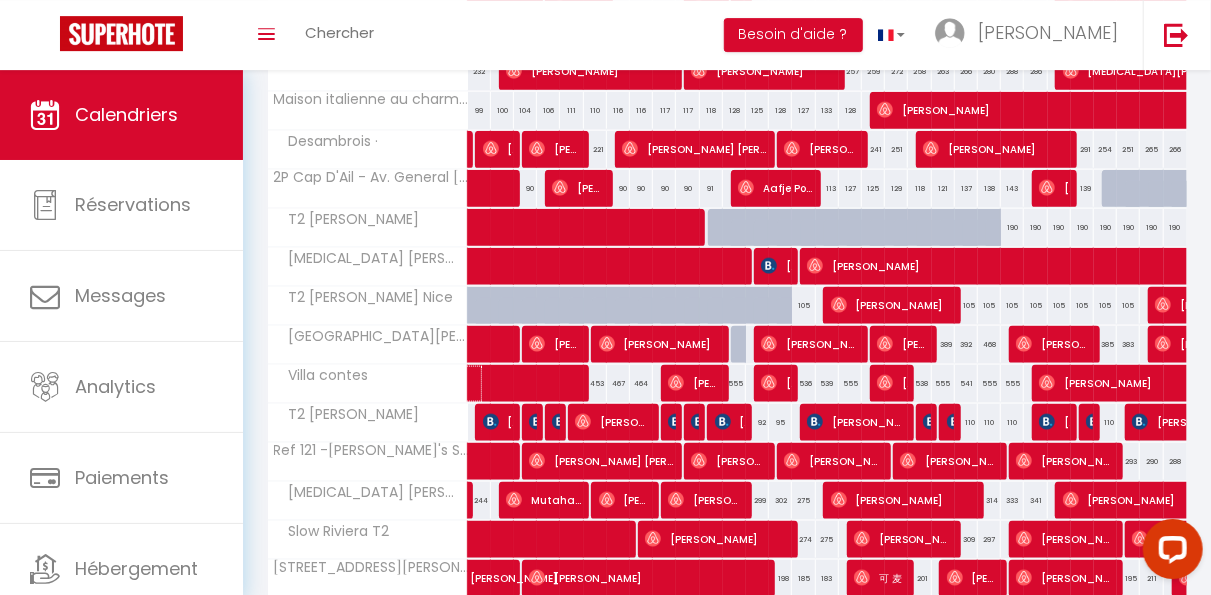 click at bounding box center [598, 384] 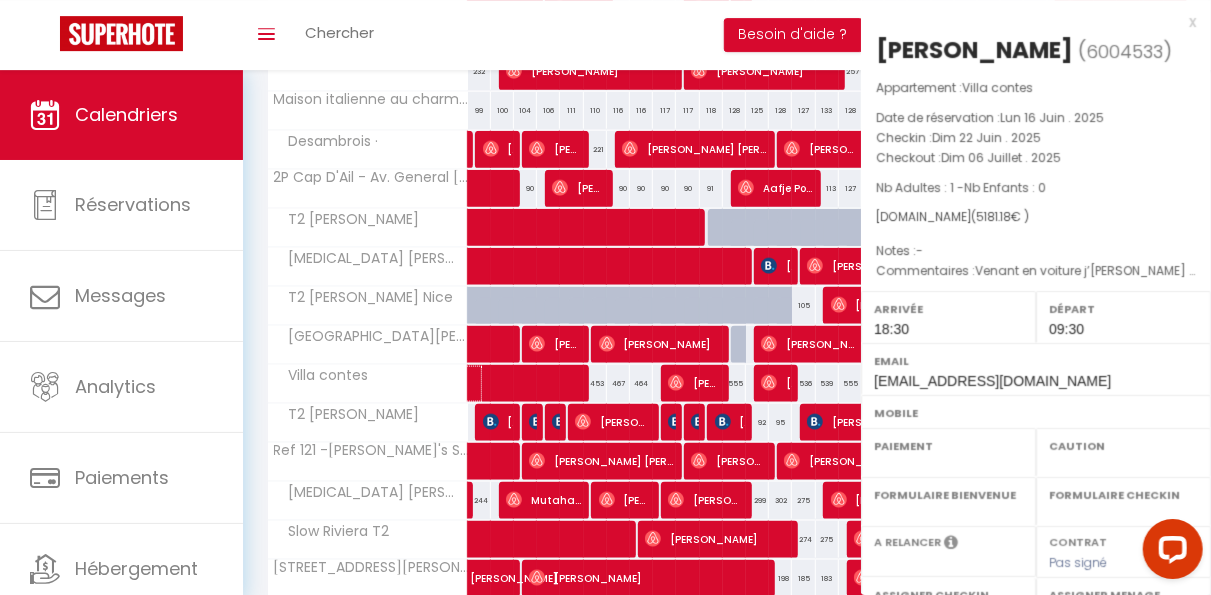 select on "OK" 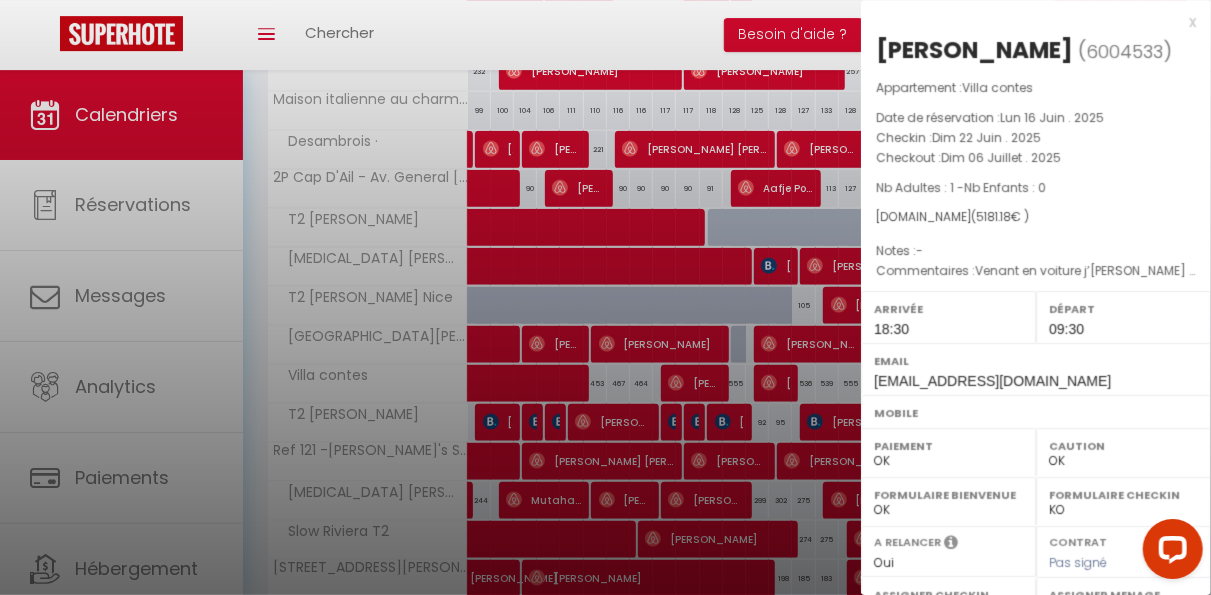 click at bounding box center (605, 297) 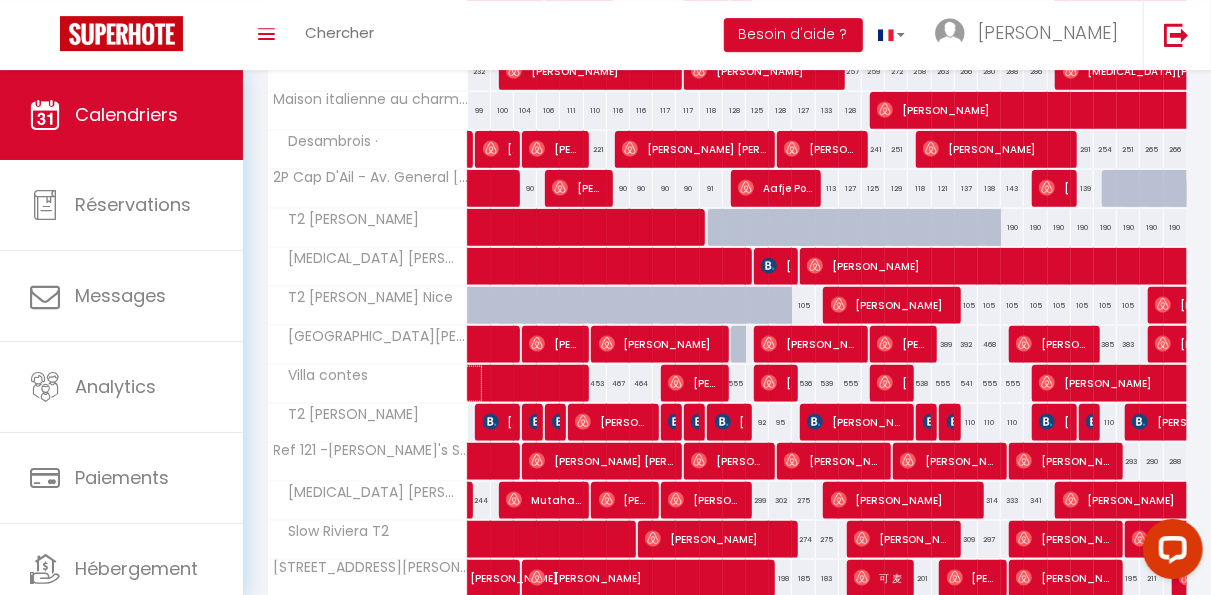 click at bounding box center [598, 384] 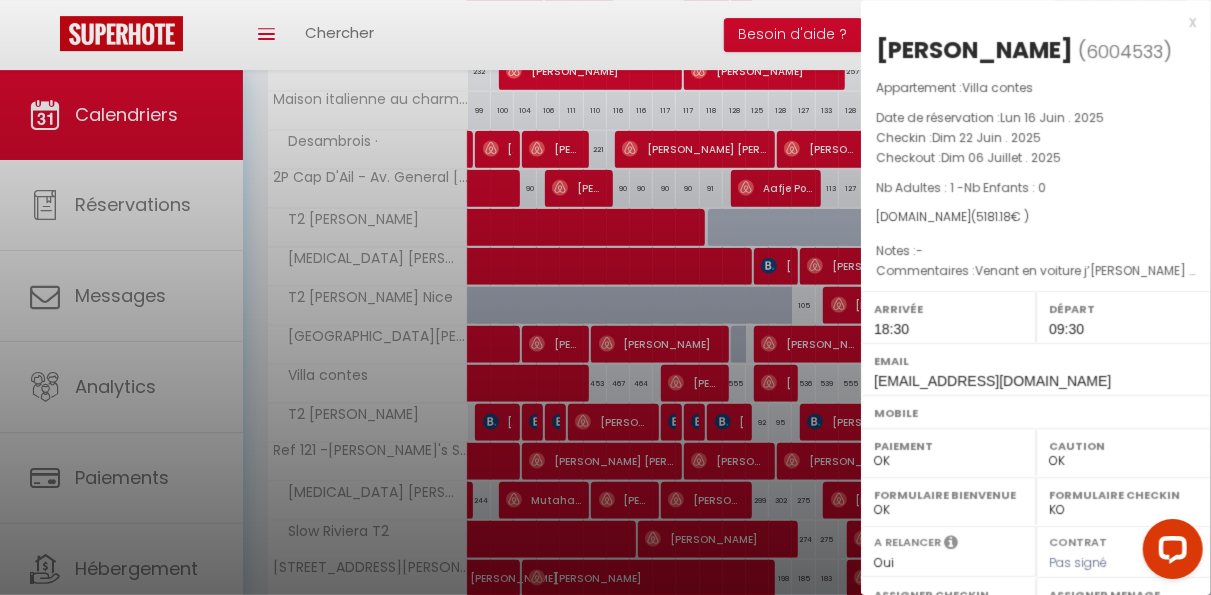 click at bounding box center (605, 297) 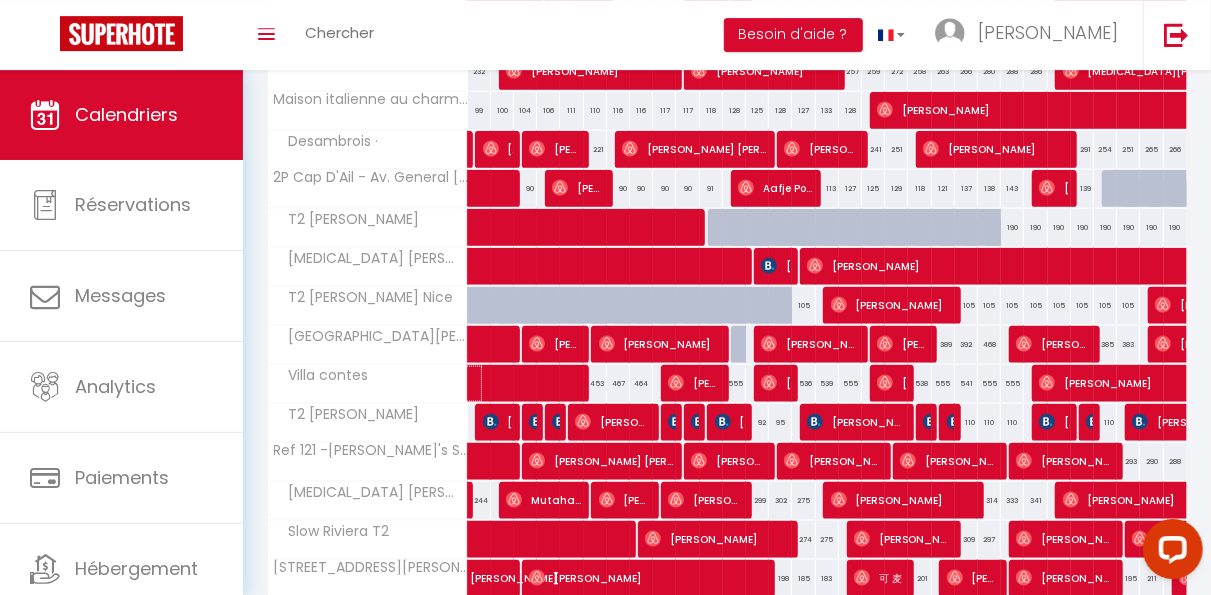 click at bounding box center (598, 384) 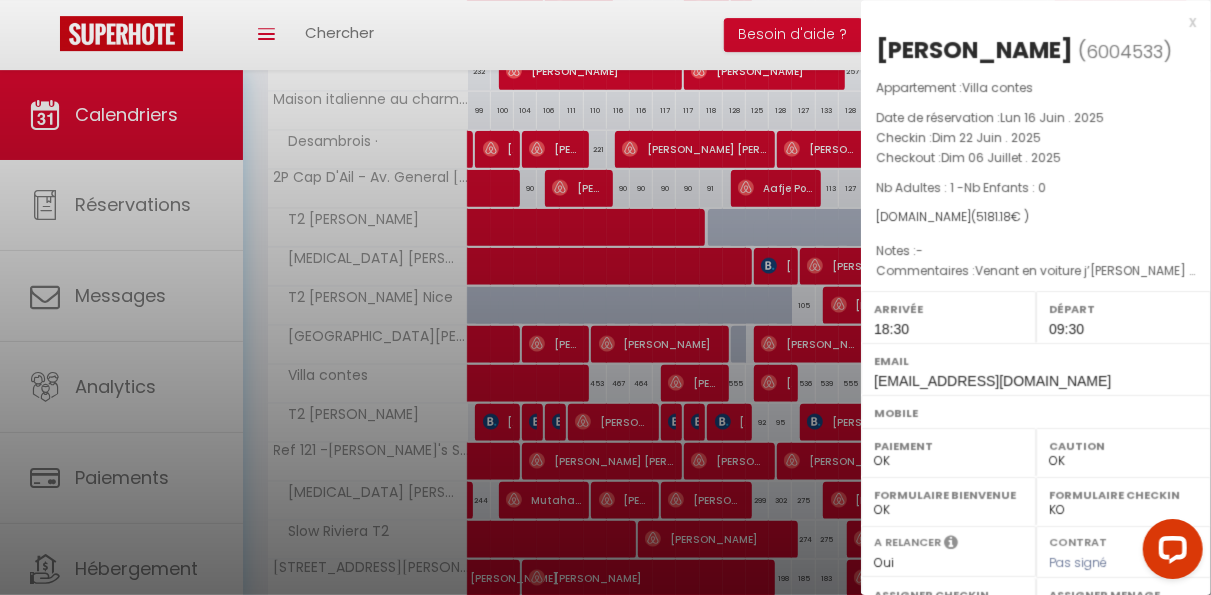 click at bounding box center [605, 297] 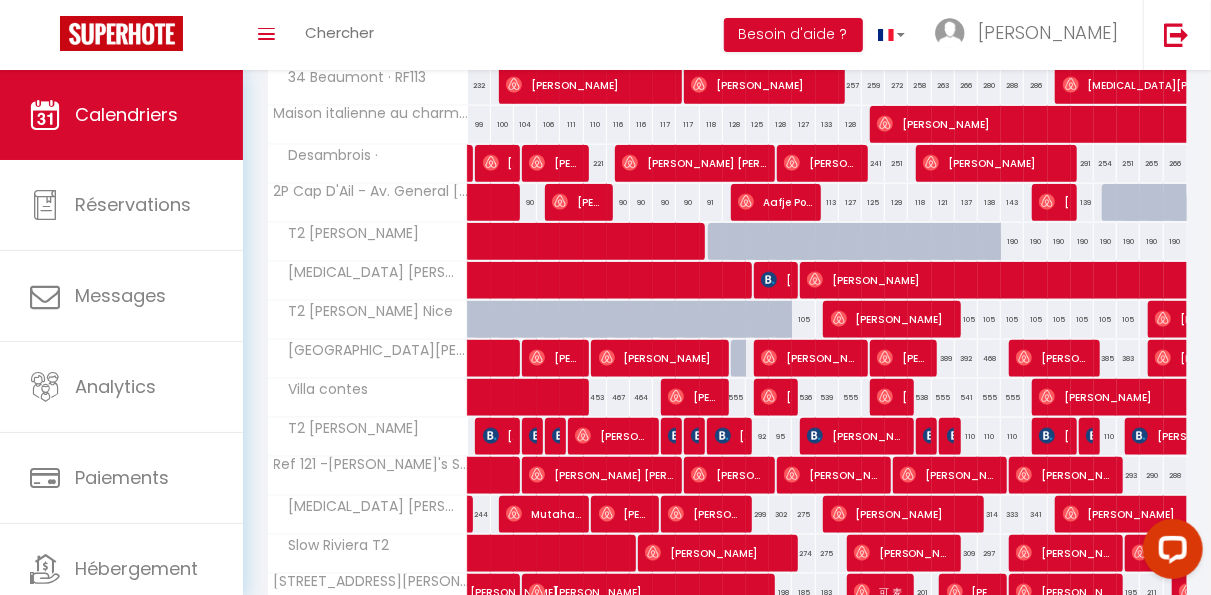 scroll, scrollTop: 1093, scrollLeft: 0, axis: vertical 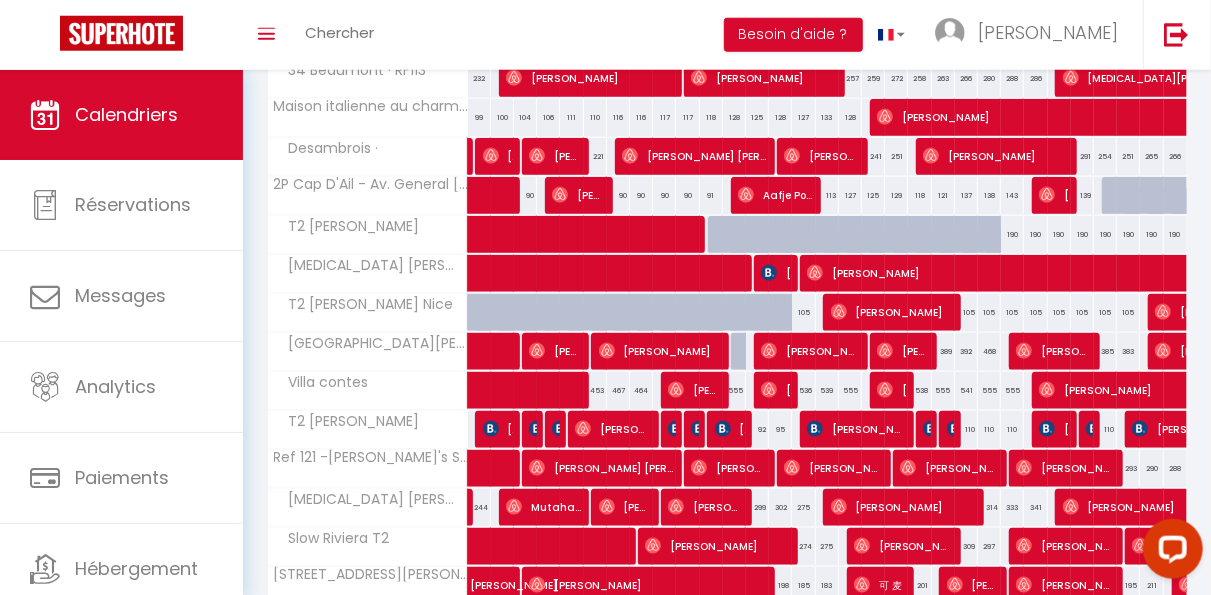 click on "541" at bounding box center [966, 390] 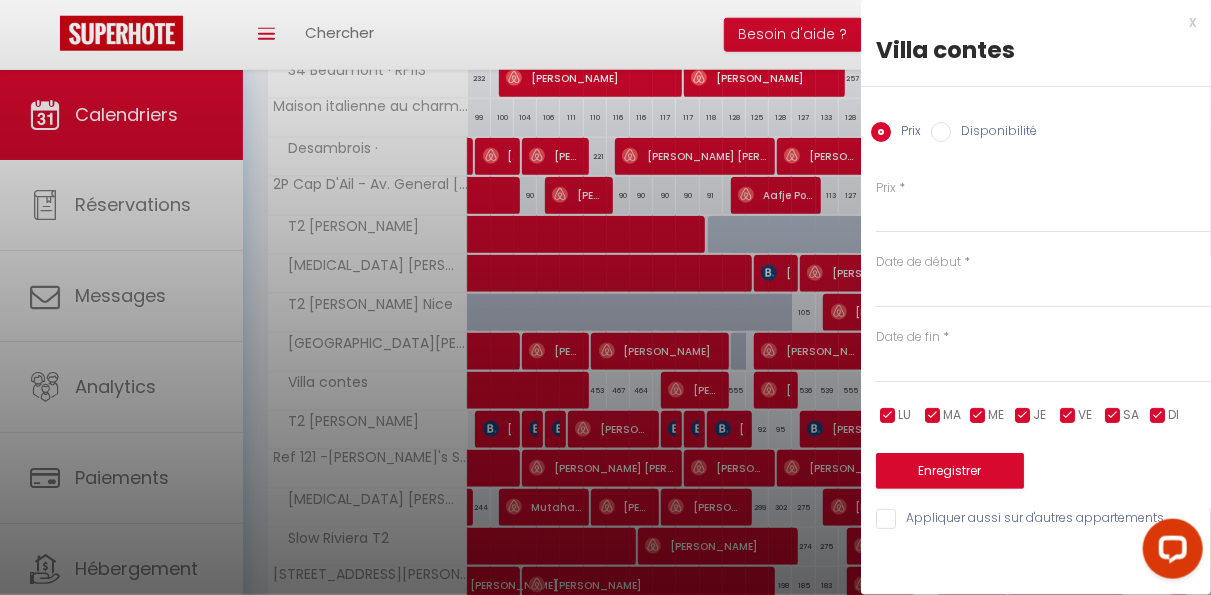 type on "541" 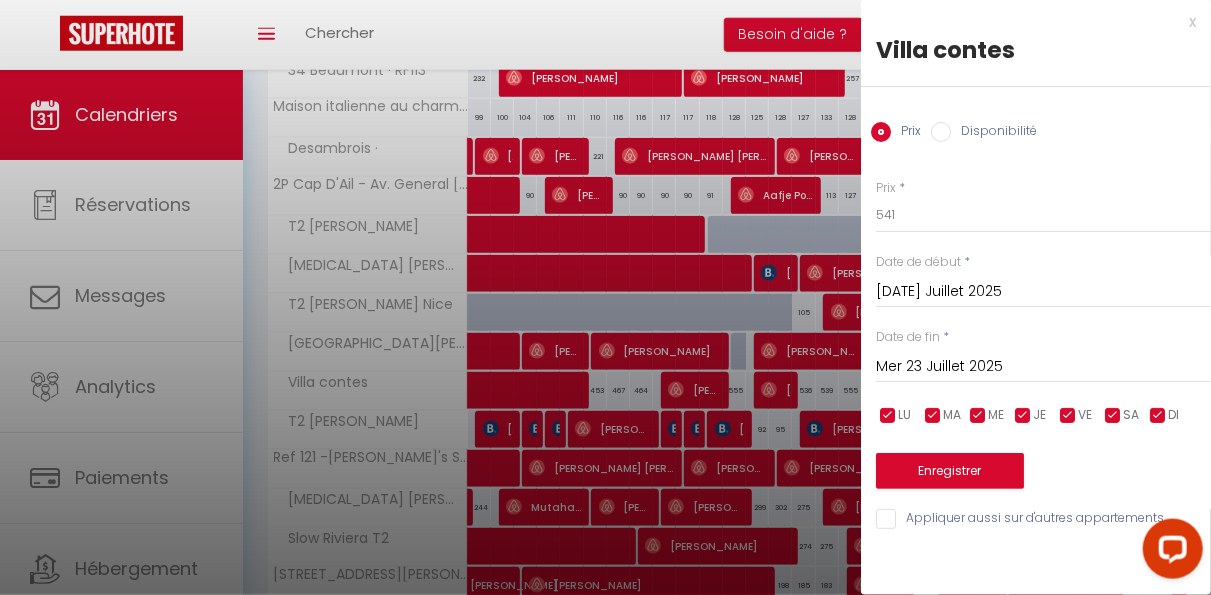 click on "Mar 22 Juillet 2025" at bounding box center [1043, 292] 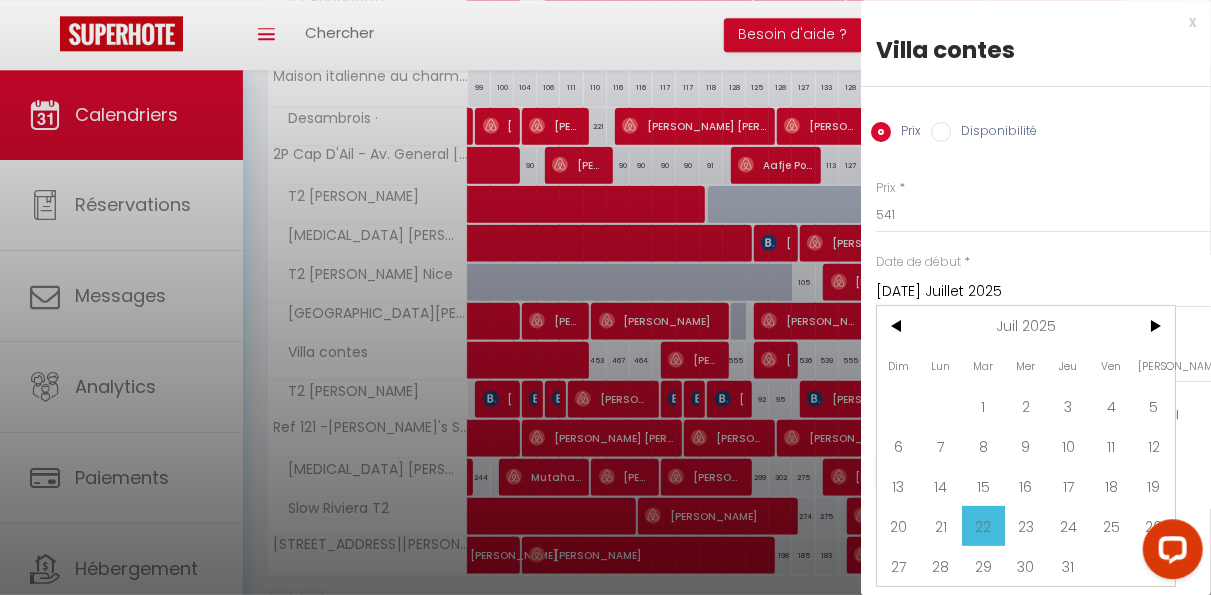 scroll, scrollTop: 1135, scrollLeft: 0, axis: vertical 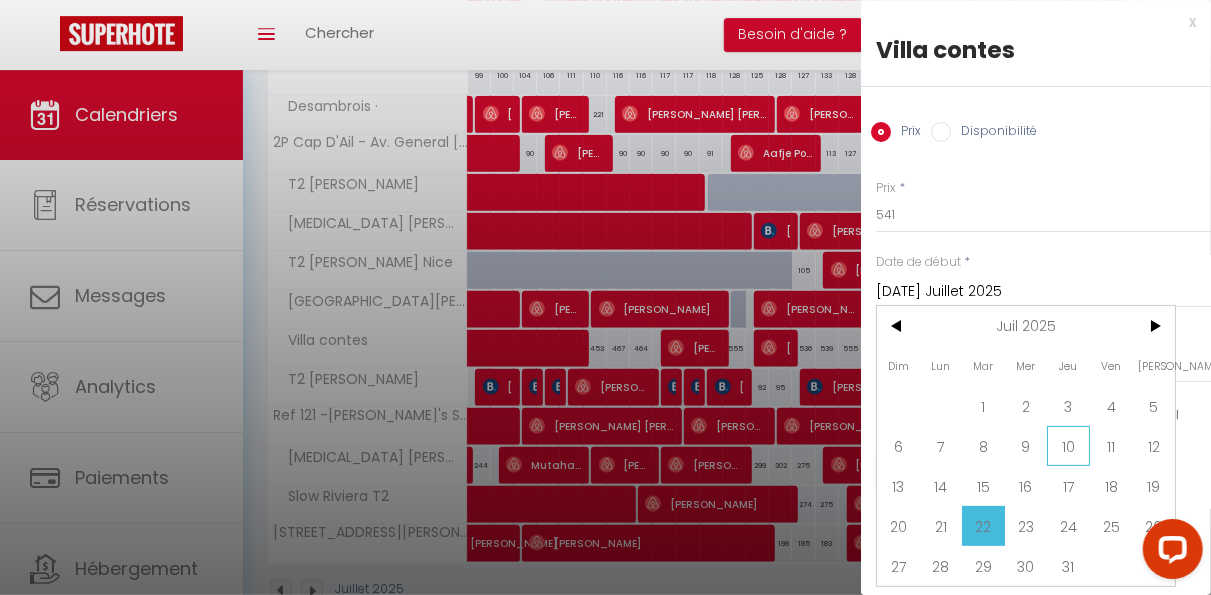 click on "10" at bounding box center [1068, 446] 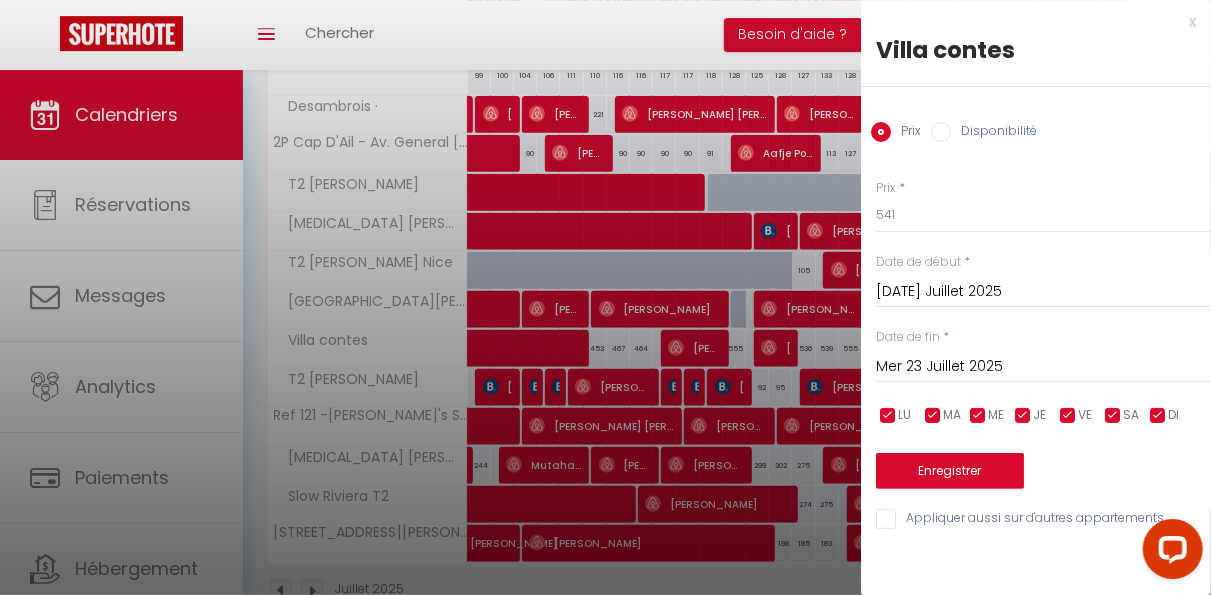type on "Jeu 10 Juillet 2025" 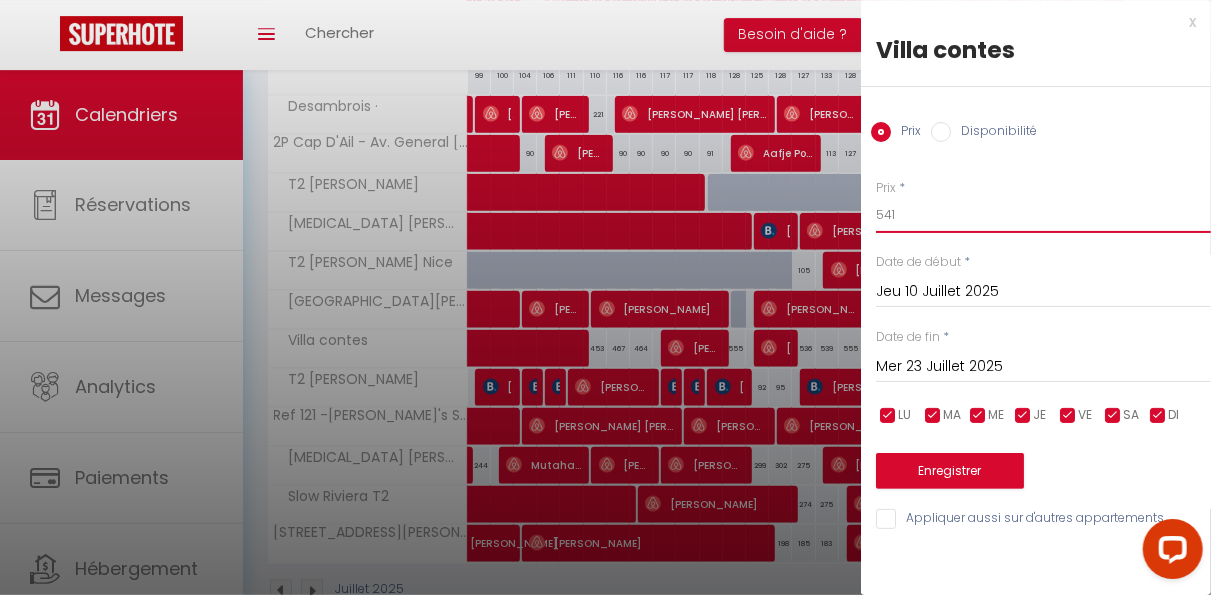 click on "541" at bounding box center (1043, 215) 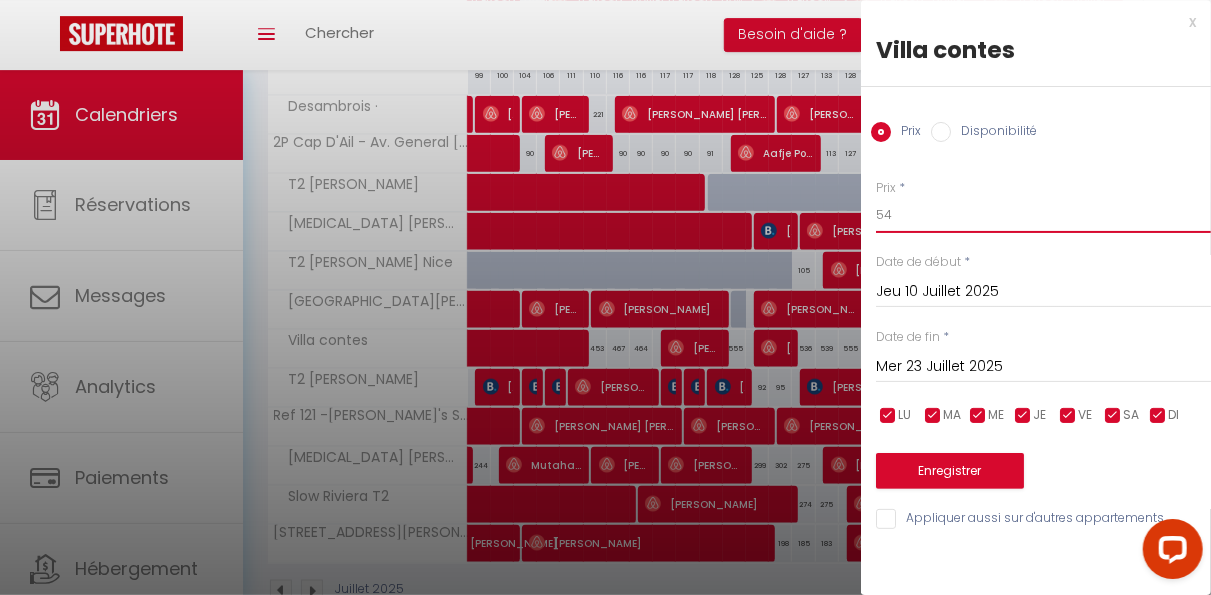 type on "5" 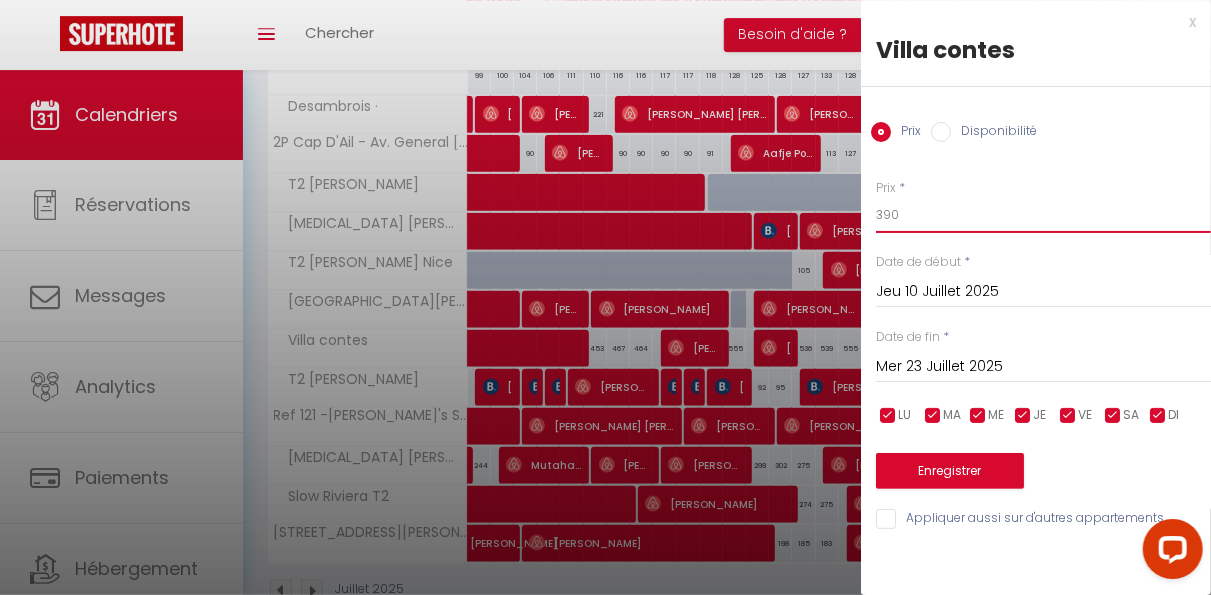 type on "390" 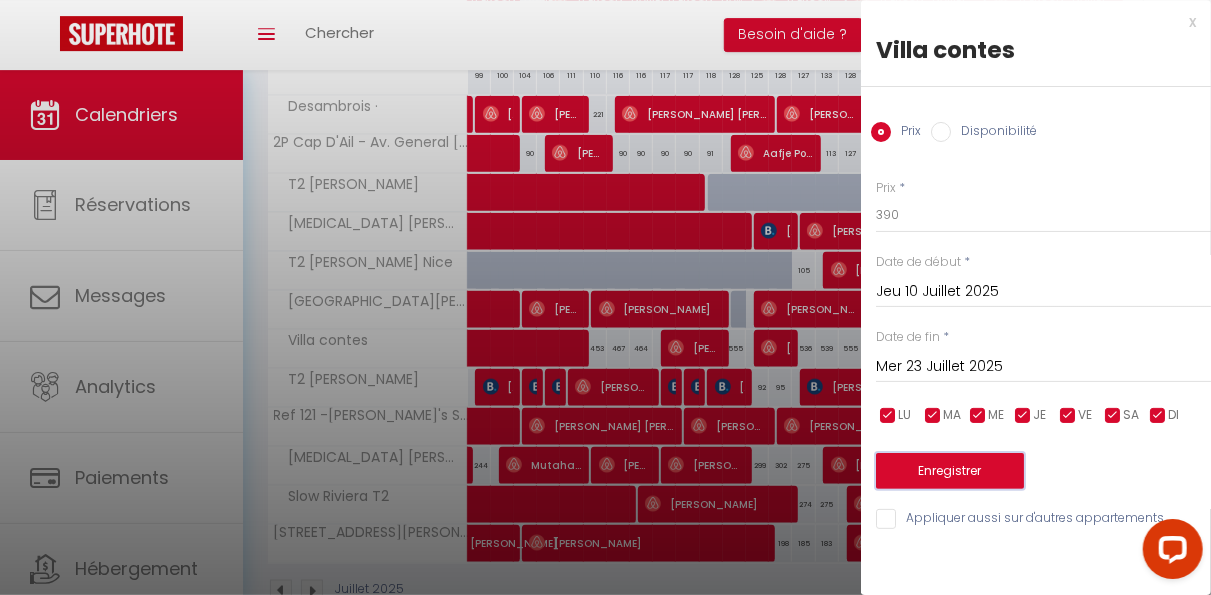 click on "Enregistrer" at bounding box center [950, 471] 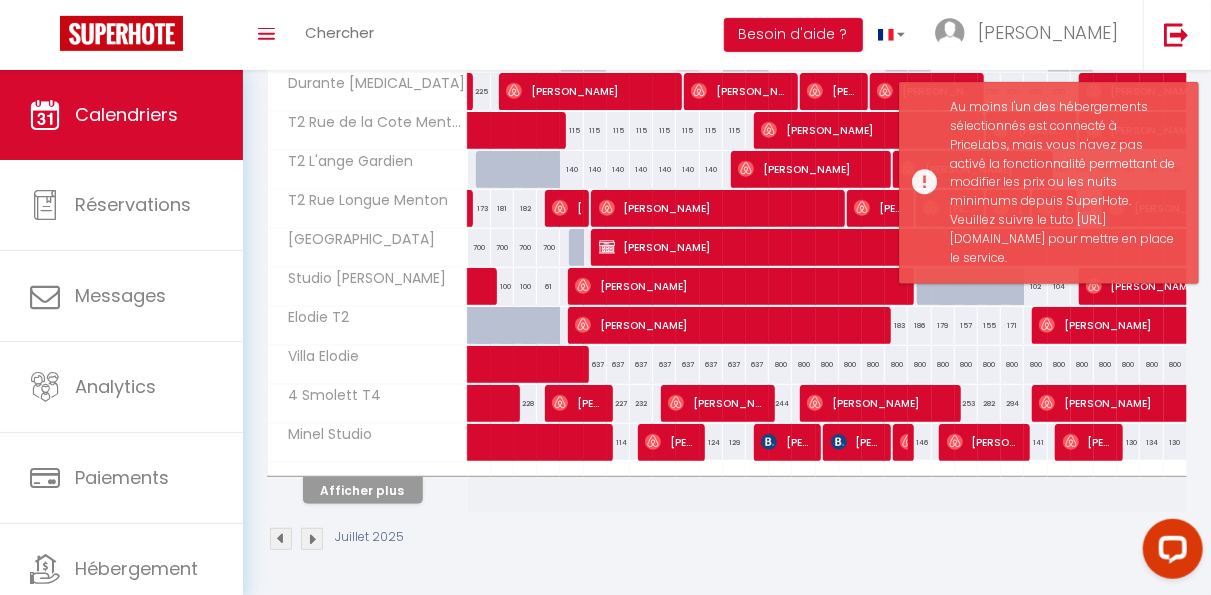 scroll, scrollTop: 349, scrollLeft: 0, axis: vertical 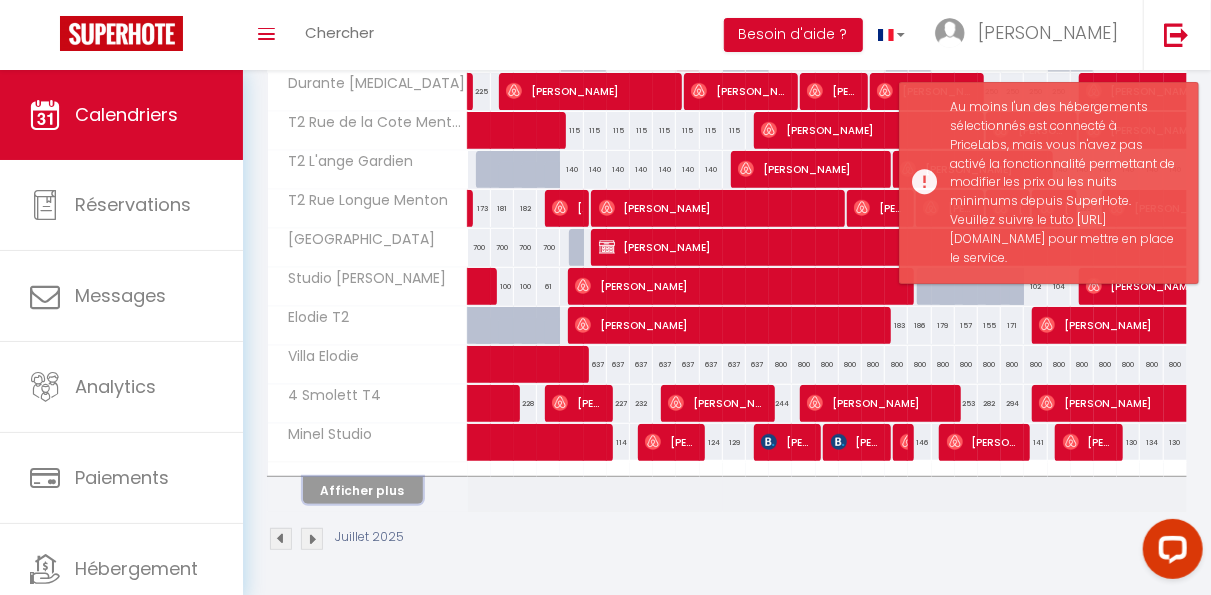 click on "Afficher plus" at bounding box center [363, 490] 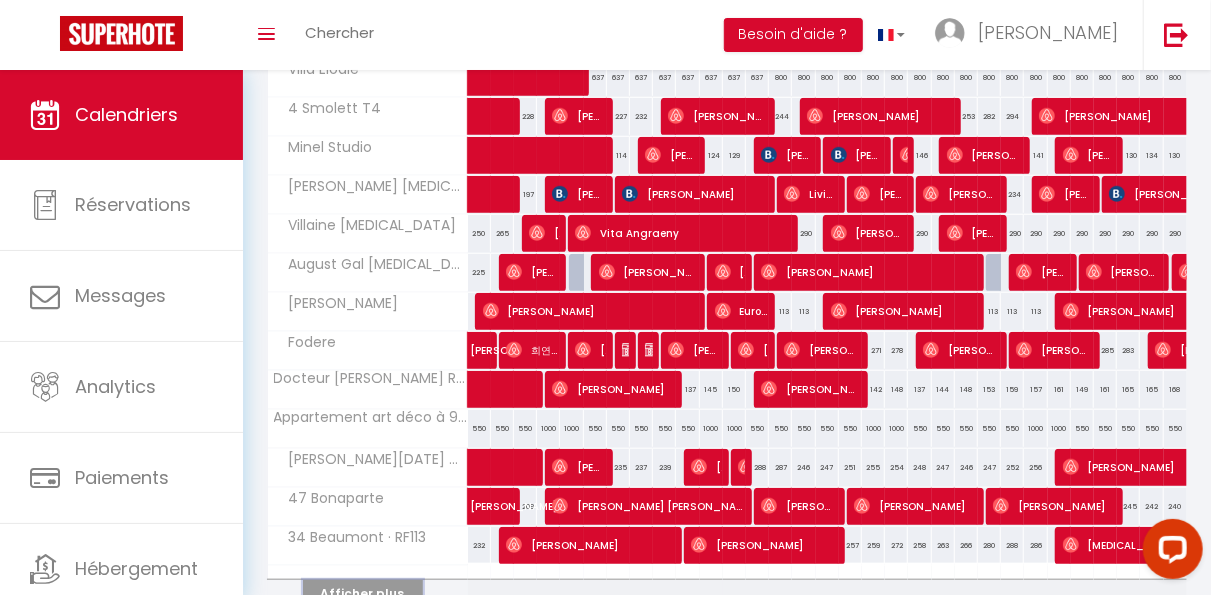 scroll, scrollTop: 736, scrollLeft: 0, axis: vertical 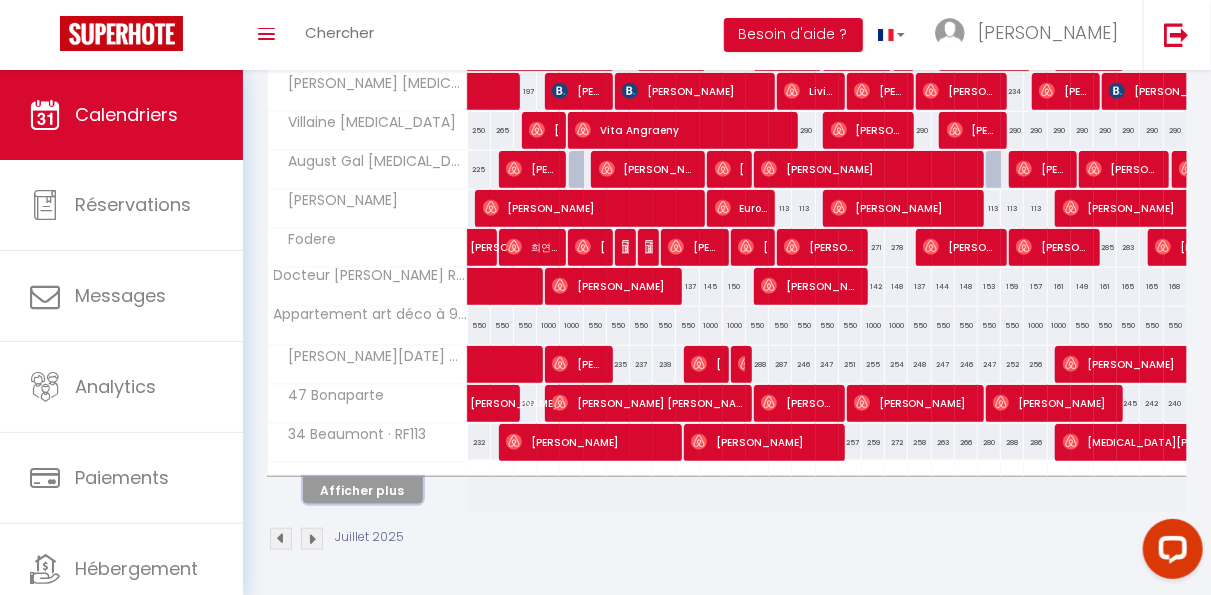 click on "Afficher plus" at bounding box center [363, 490] 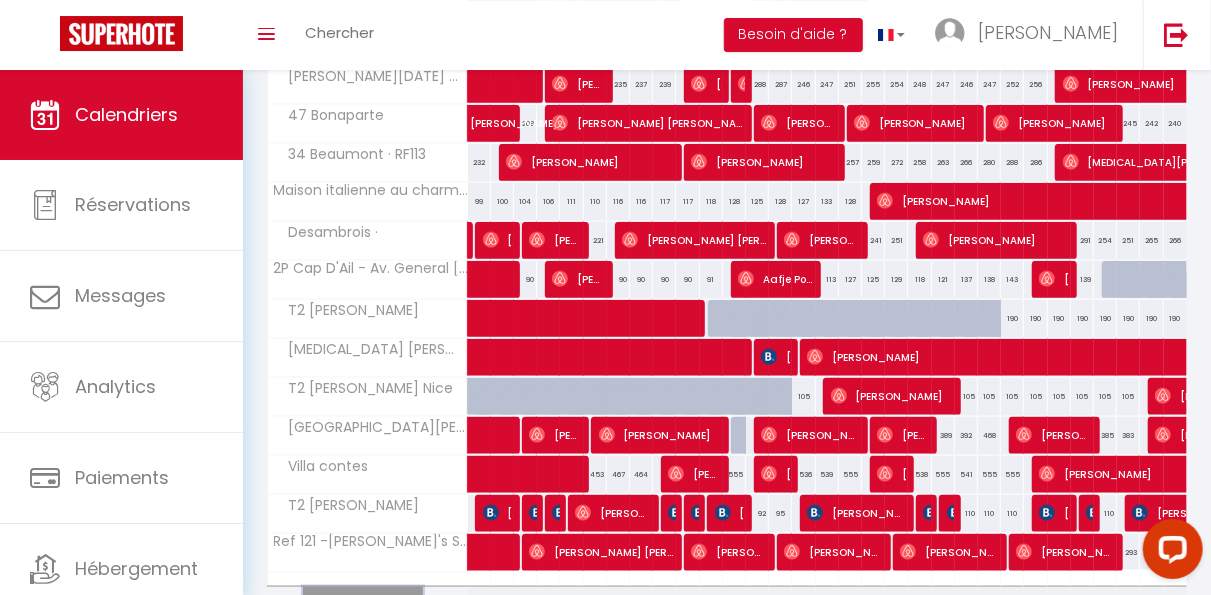 scroll, scrollTop: 1122, scrollLeft: 0, axis: vertical 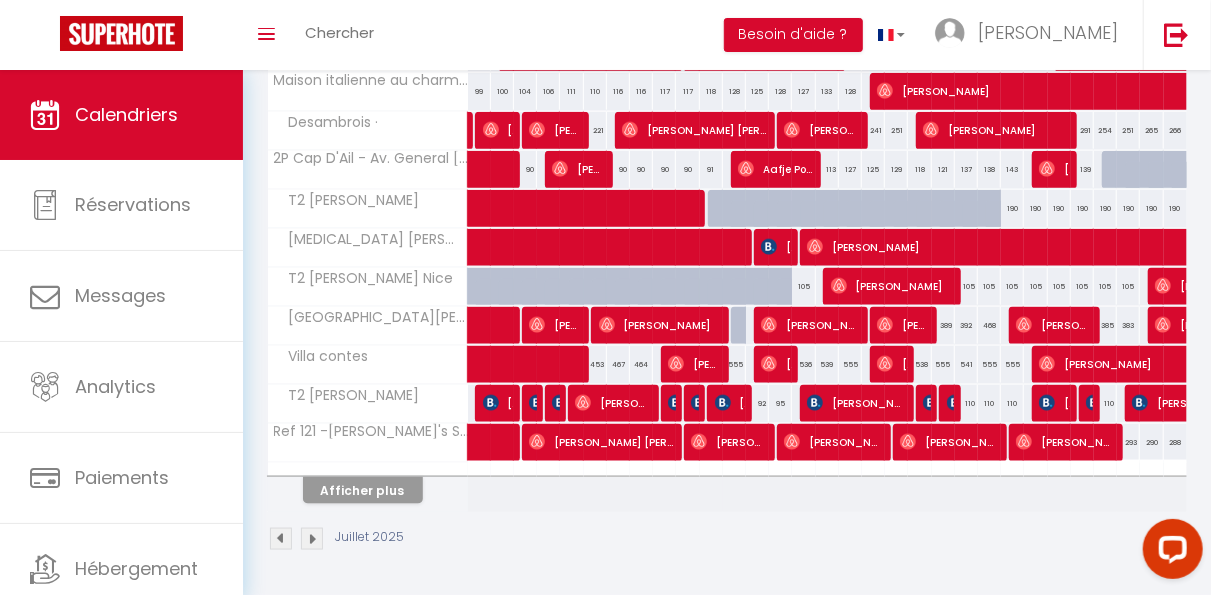 click on "538" at bounding box center (919, 364) 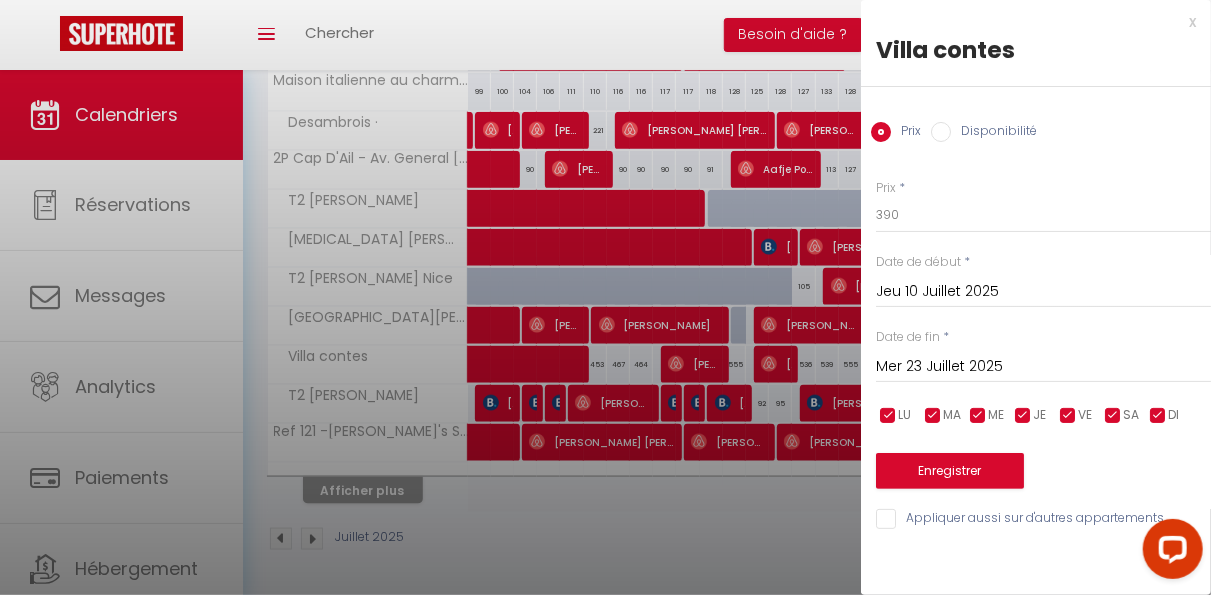 type on "538" 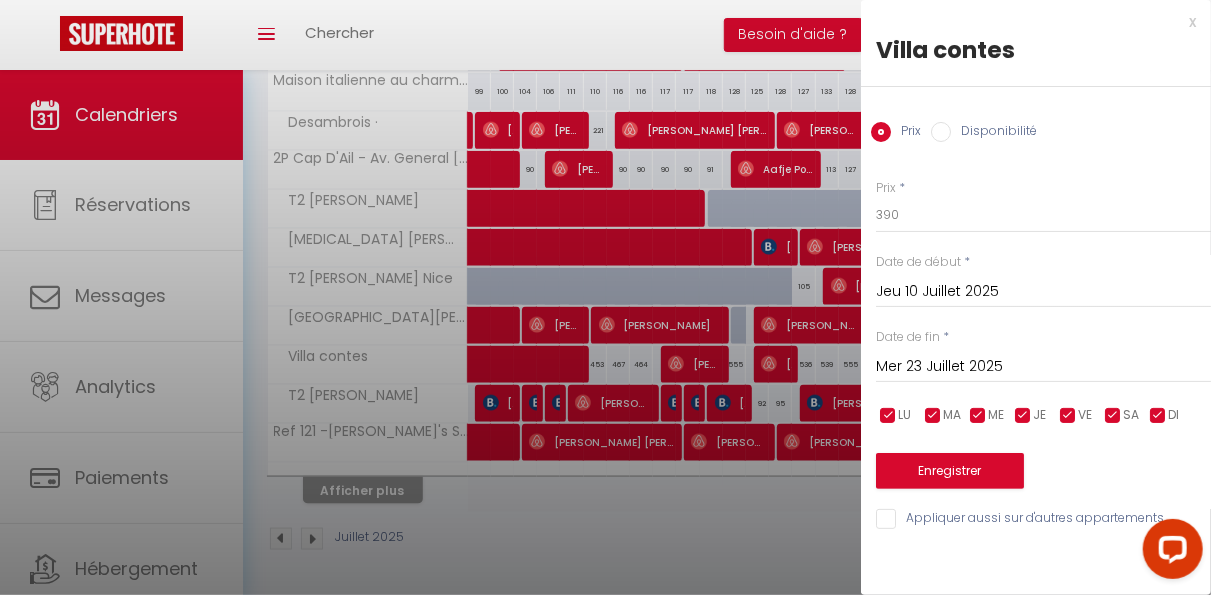 type on "Dim 20 Juillet 2025" 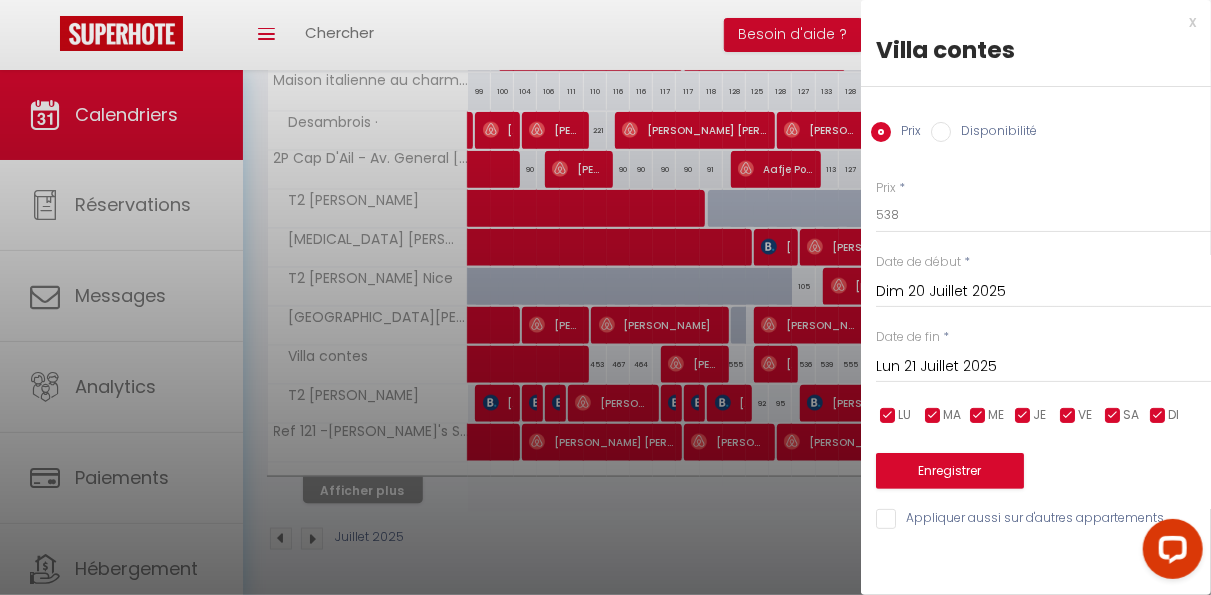 click at bounding box center [605, 297] 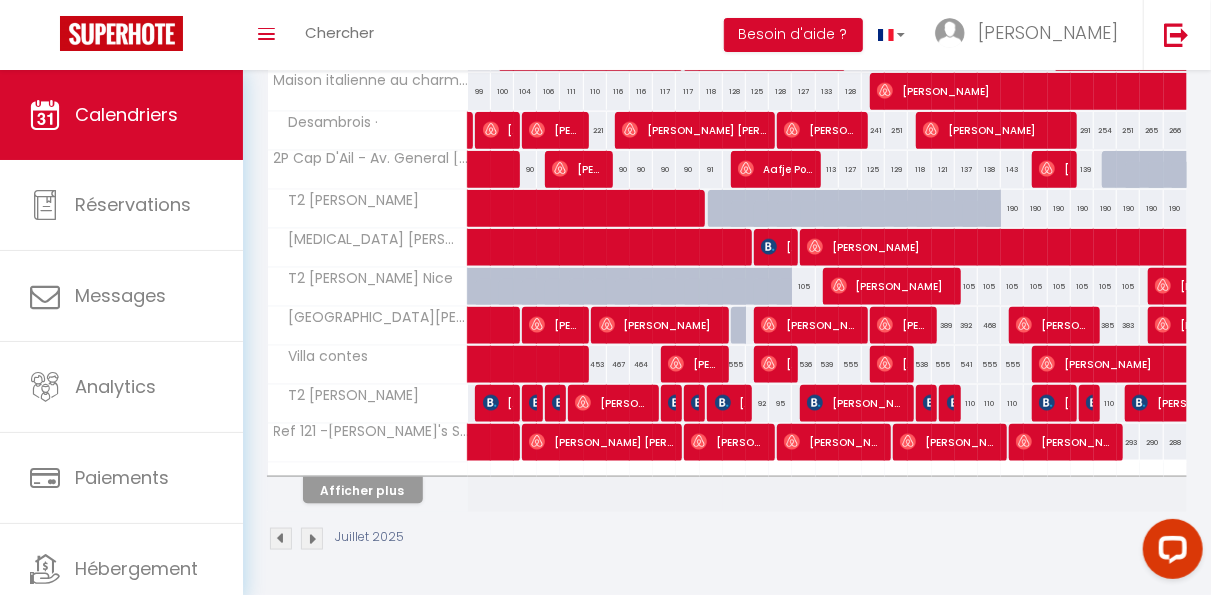 click on "536" at bounding box center [803, 364] 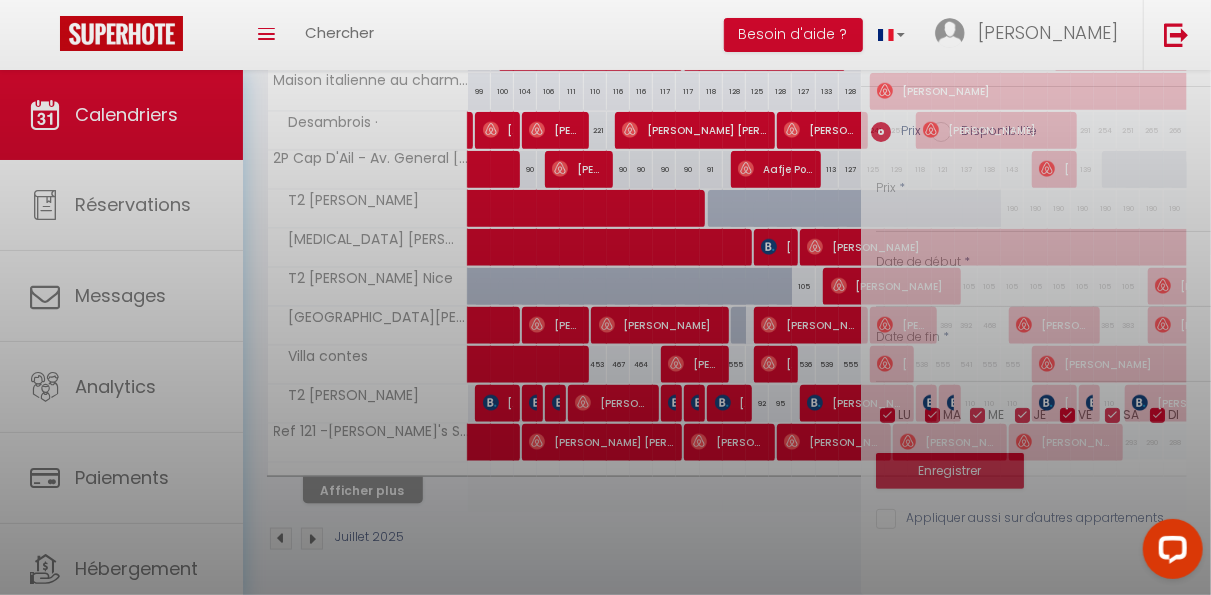 type on "536" 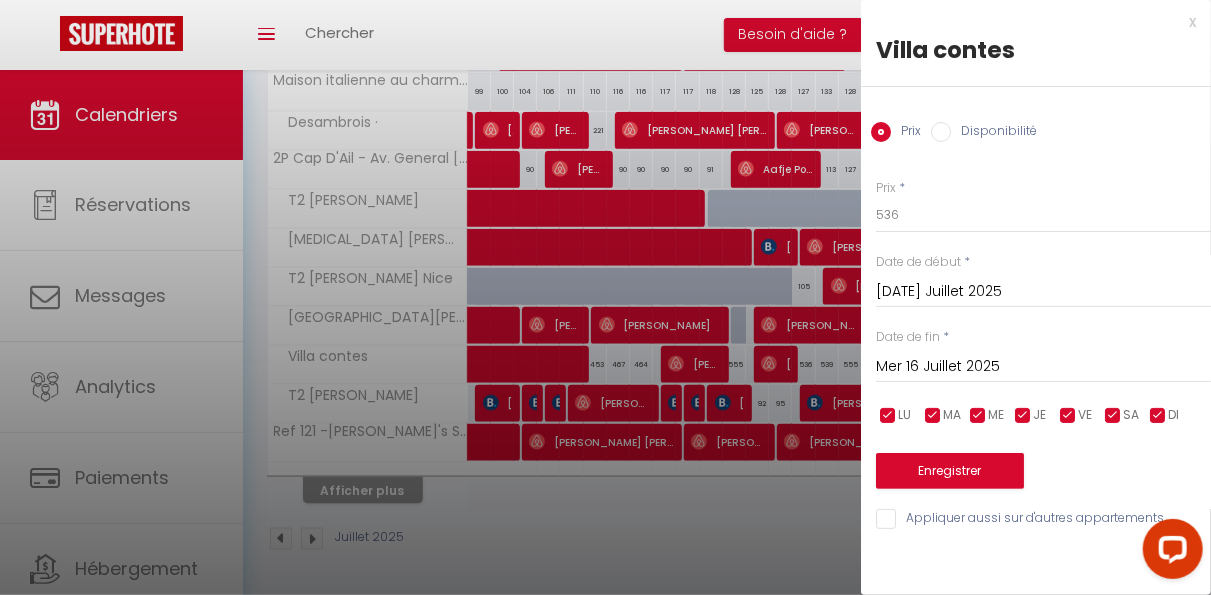 click on "Mer 16 Juillet 2025" at bounding box center [1043, 367] 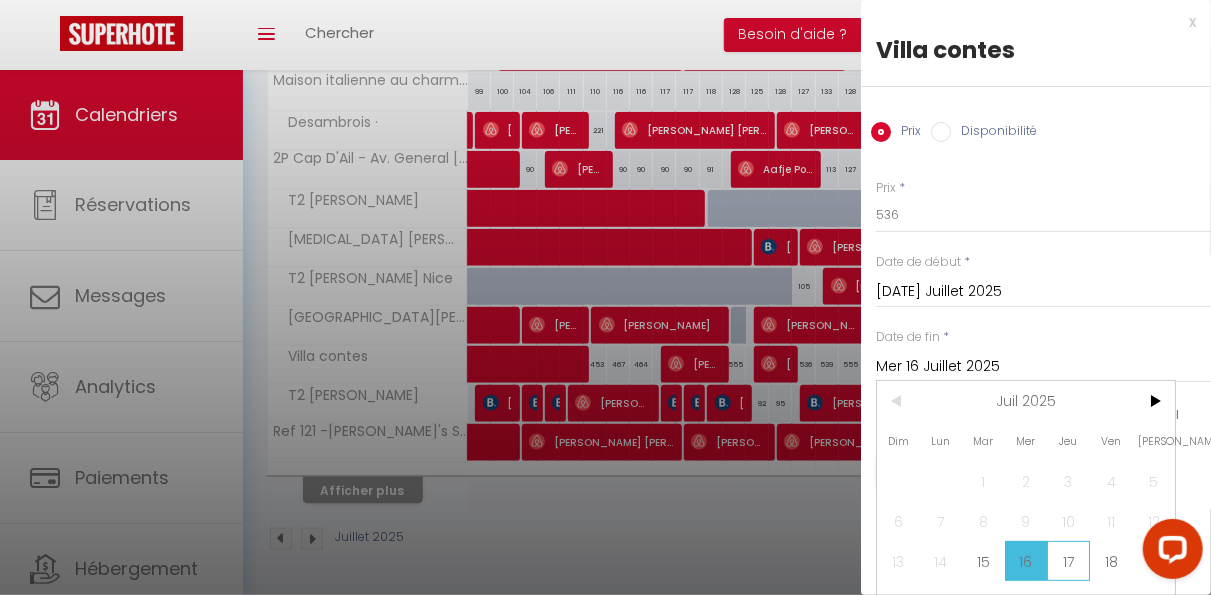 scroll, scrollTop: 87, scrollLeft: 0, axis: vertical 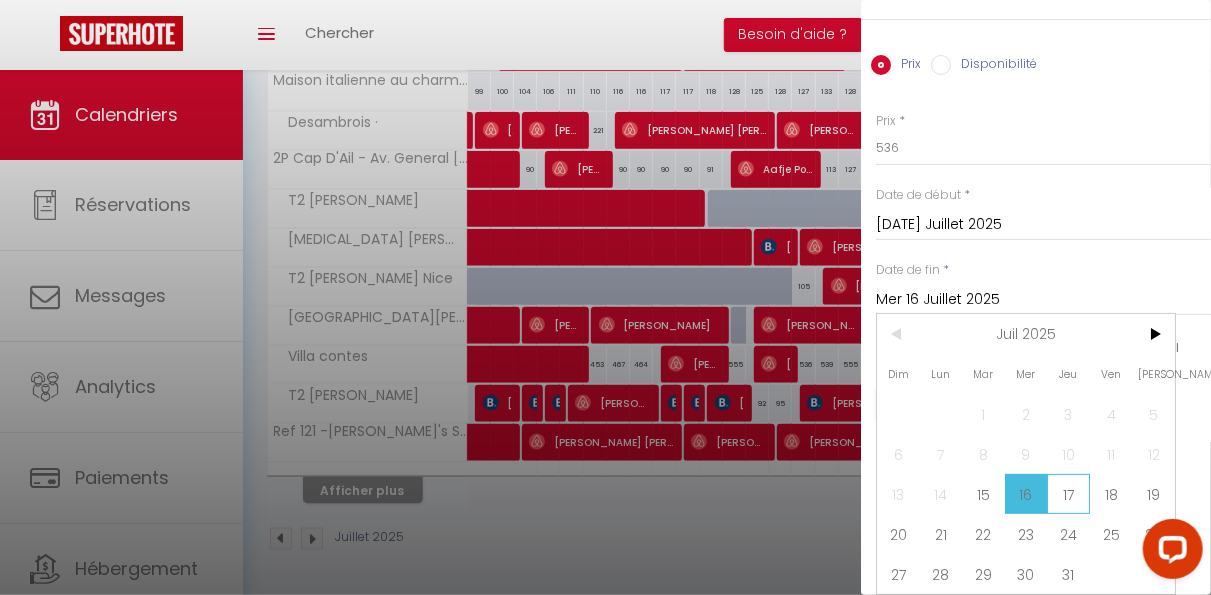 click on "17" at bounding box center (1068, 494) 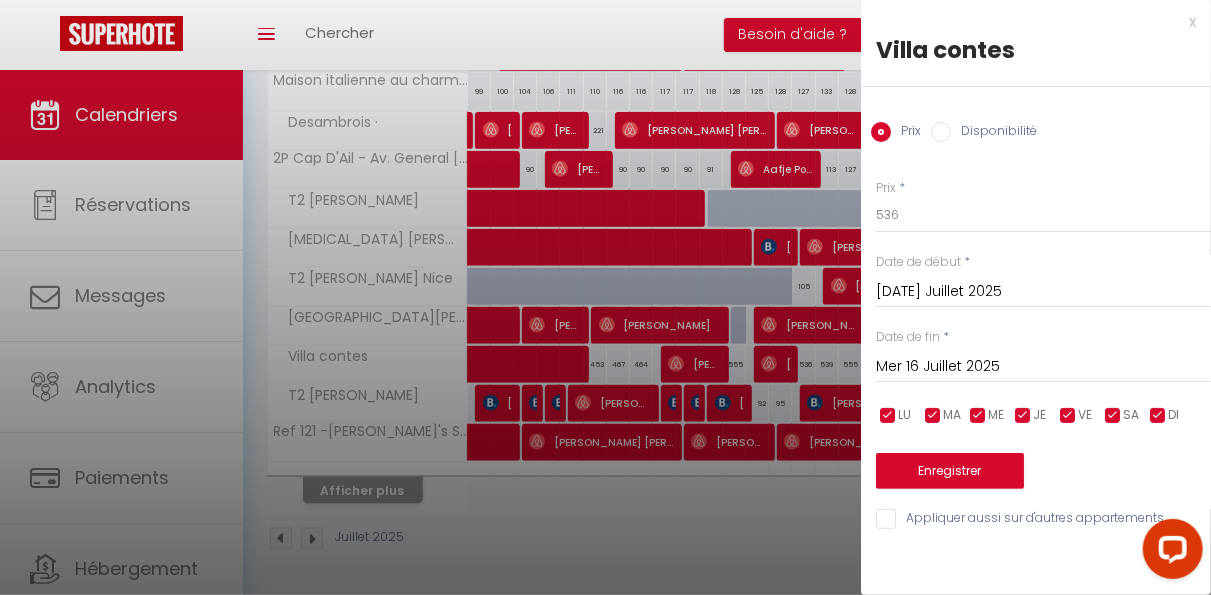 type on "Jeu 17 Juillet 2025" 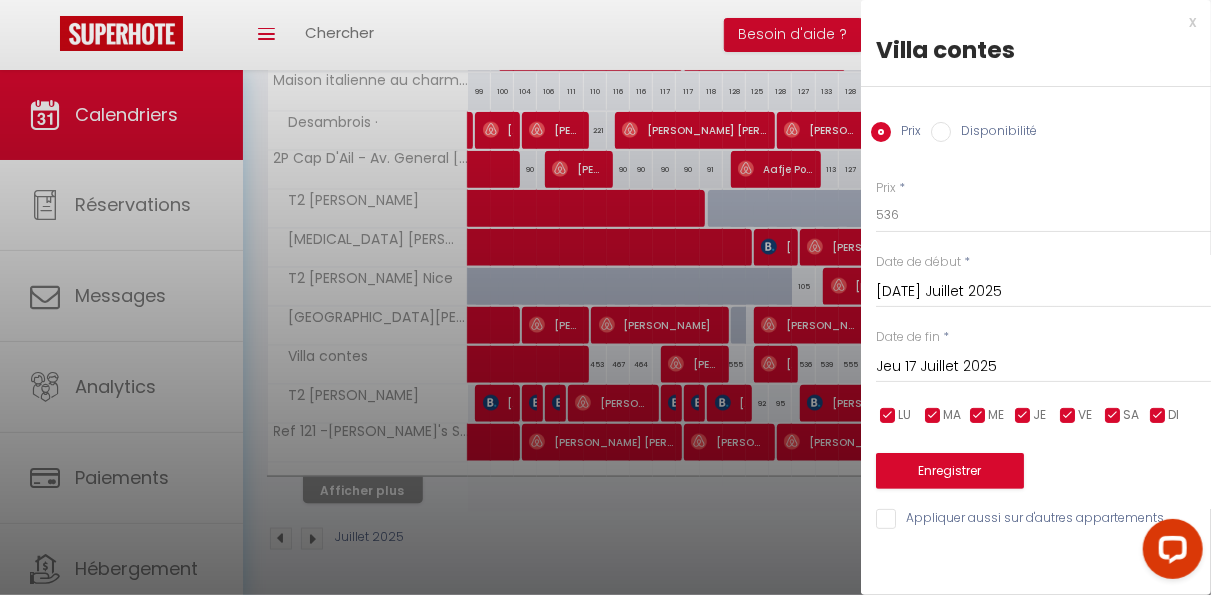 scroll, scrollTop: 0, scrollLeft: 0, axis: both 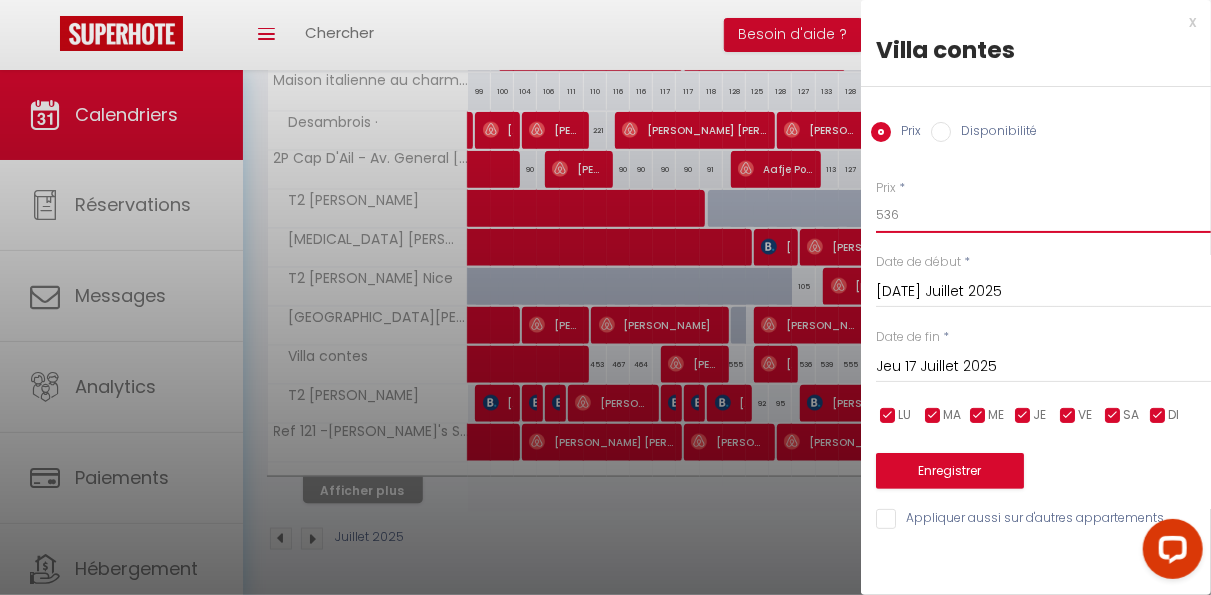 click on "536" at bounding box center (1043, 215) 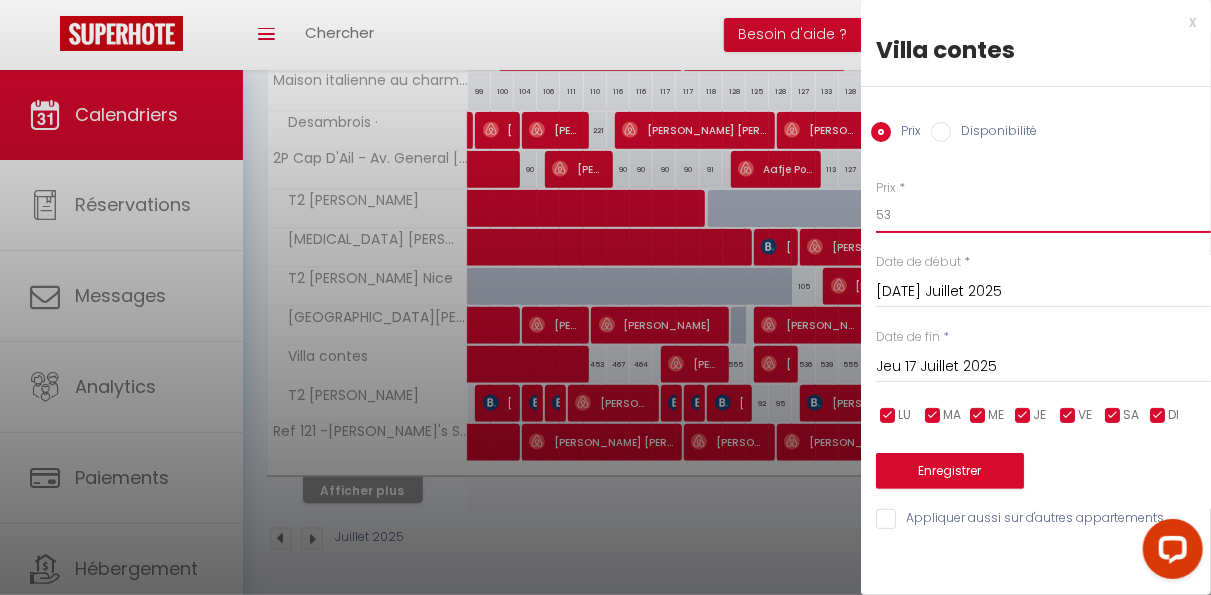 type on "5" 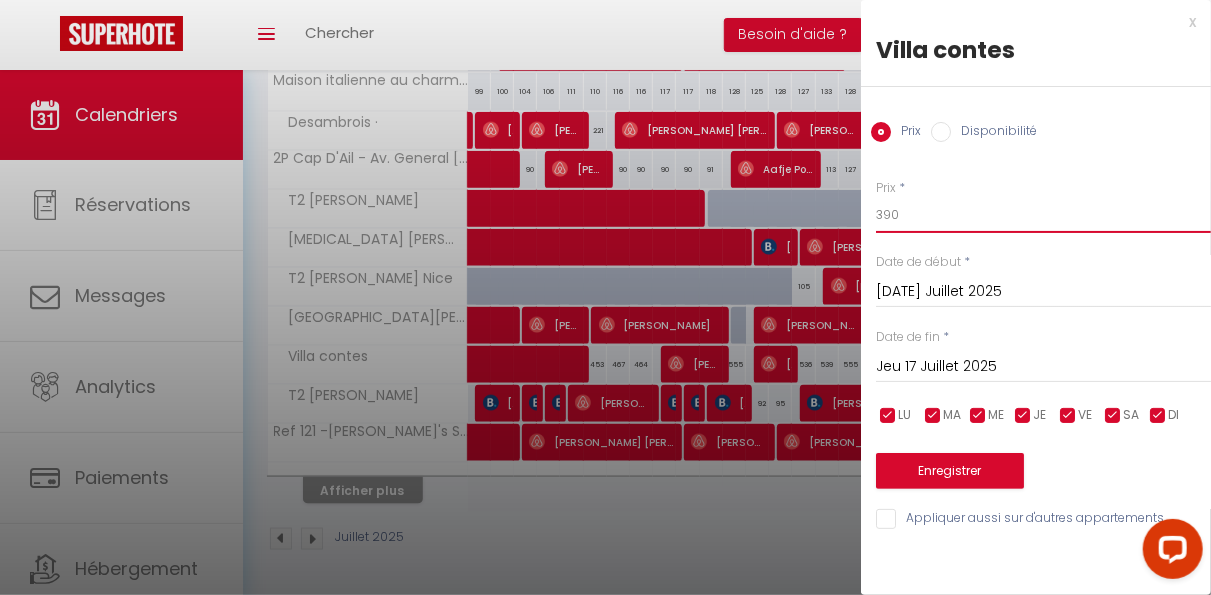 type on "390" 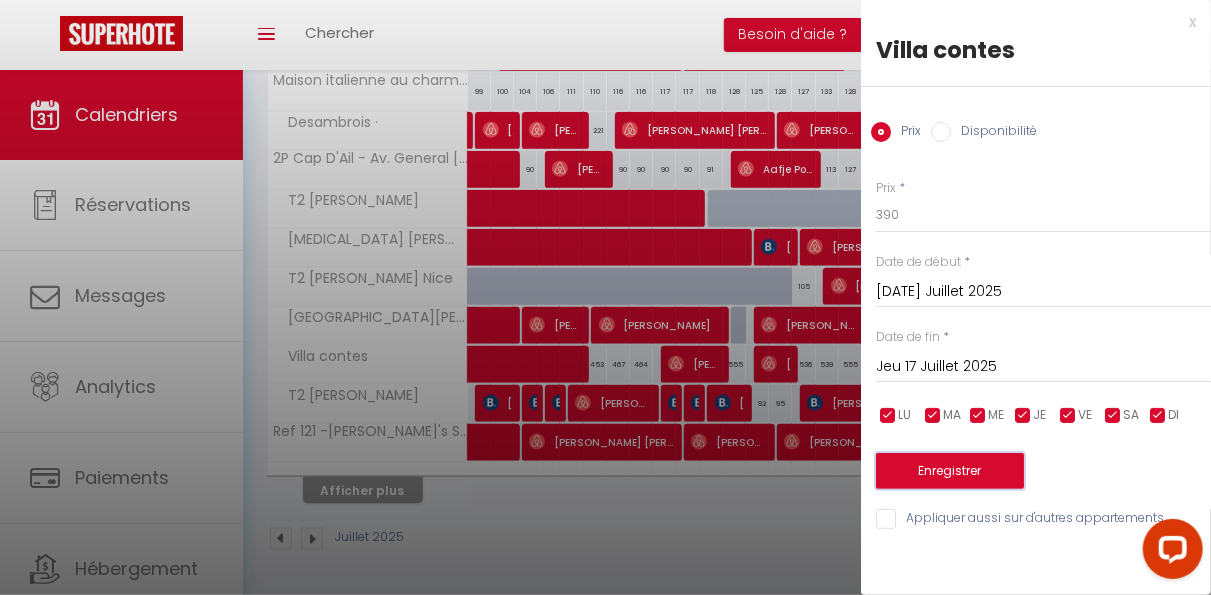 click on "Enregistrer" at bounding box center (950, 471) 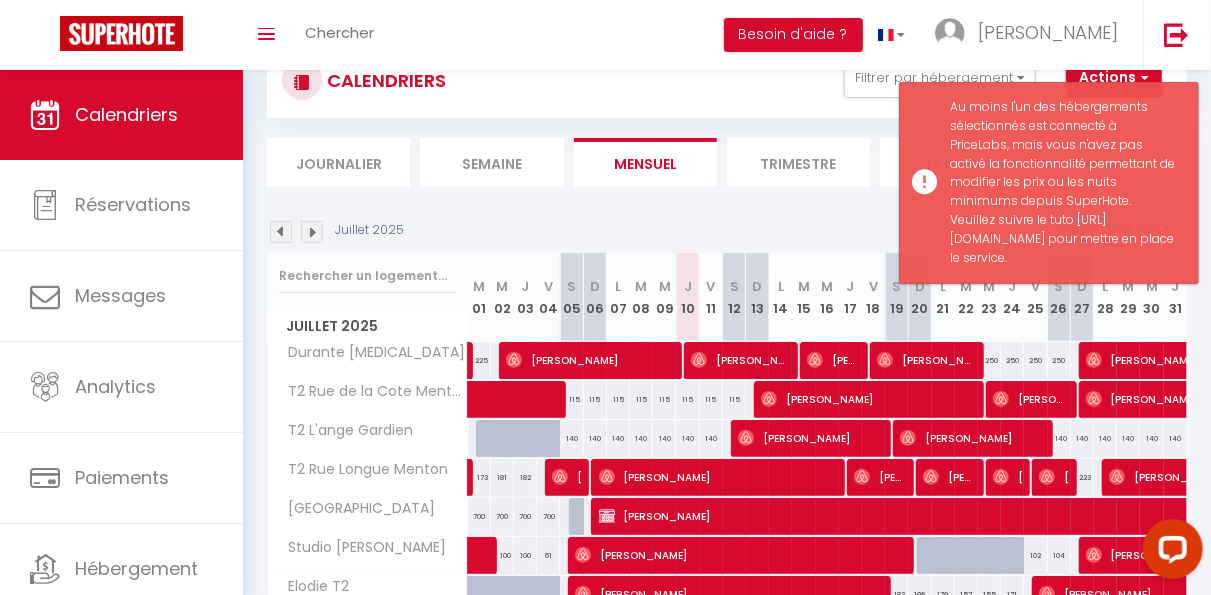 scroll, scrollTop: 349, scrollLeft: 0, axis: vertical 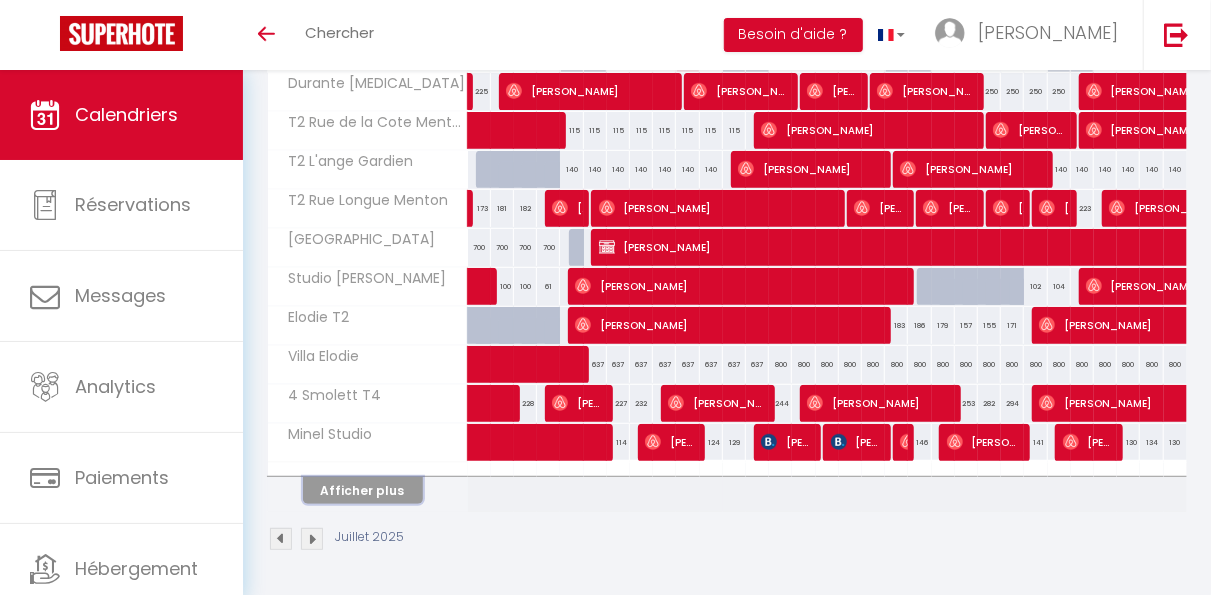 click on "Afficher plus" at bounding box center (363, 490) 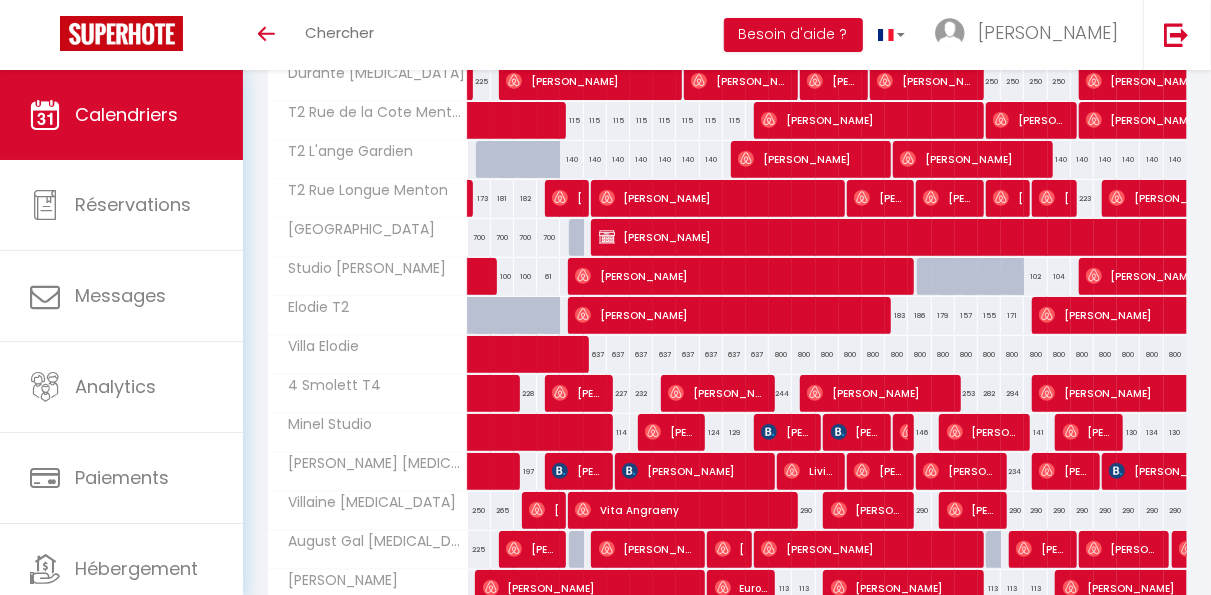 scroll, scrollTop: 736, scrollLeft: 0, axis: vertical 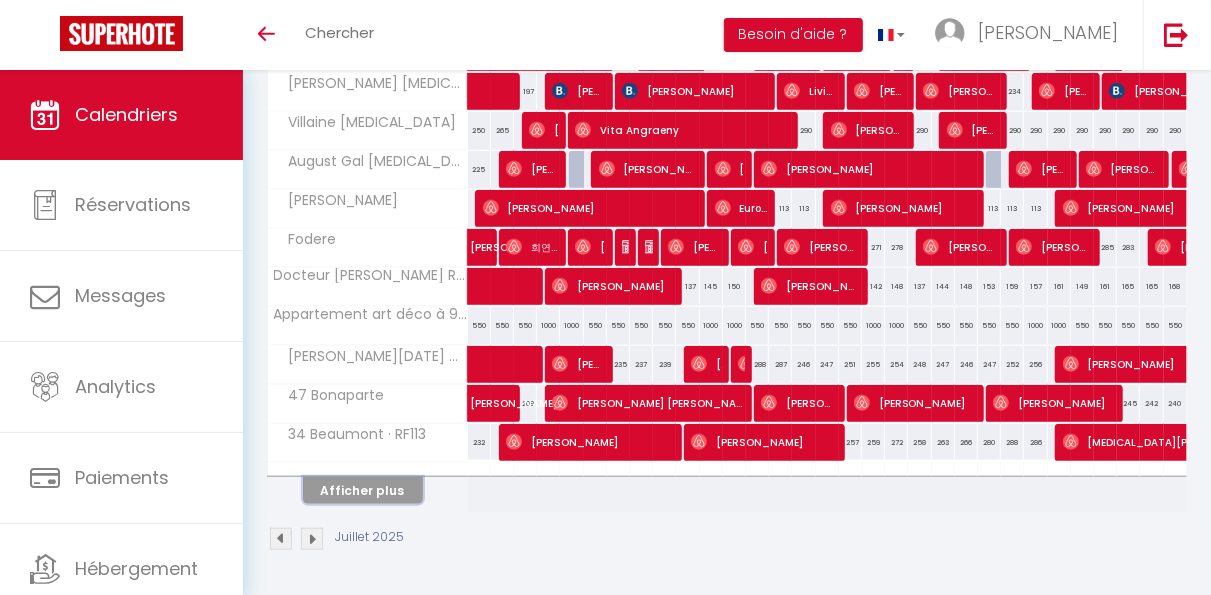 click on "Afficher plus" at bounding box center [363, 490] 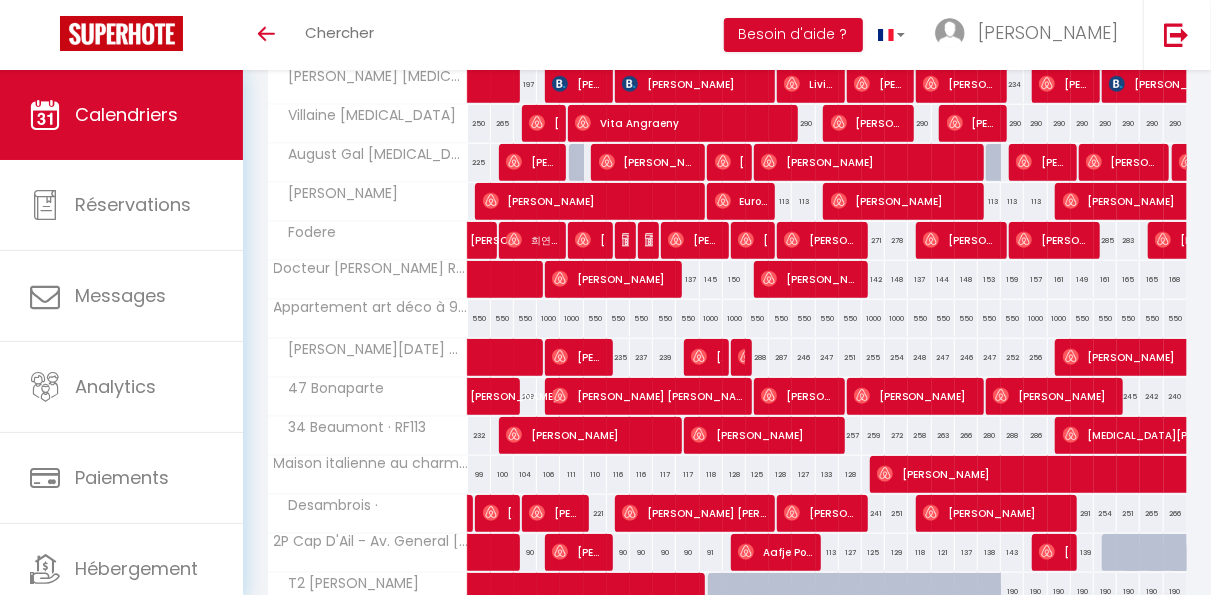 scroll, scrollTop: 1062, scrollLeft: 0, axis: vertical 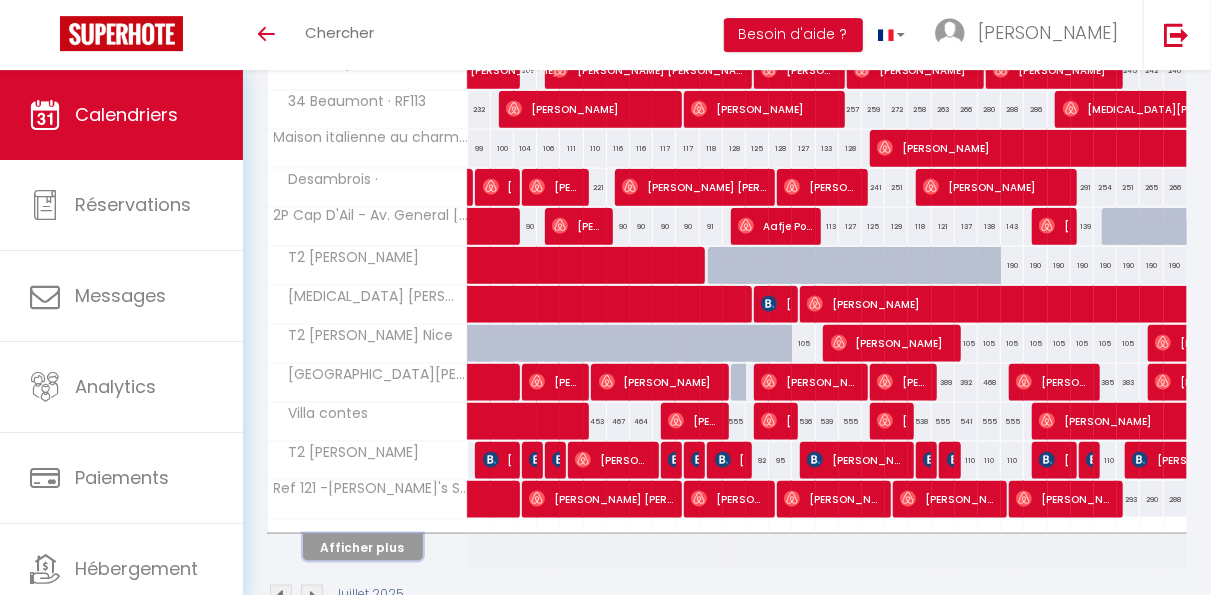 click on "Afficher plus" at bounding box center (363, 547) 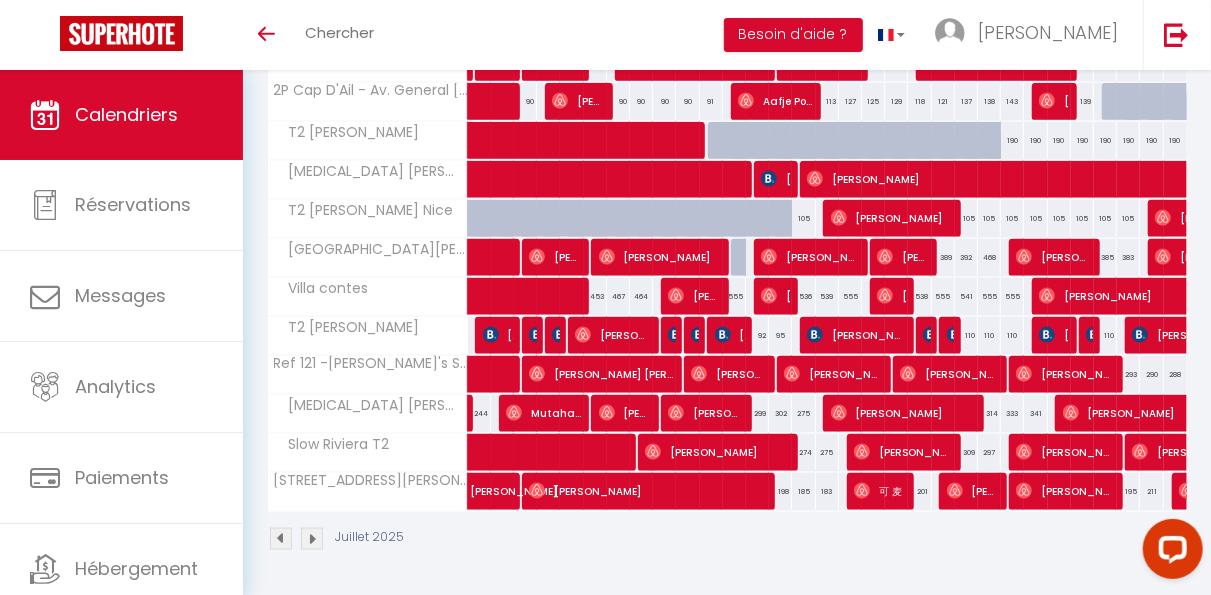 scroll, scrollTop: 0, scrollLeft: 0, axis: both 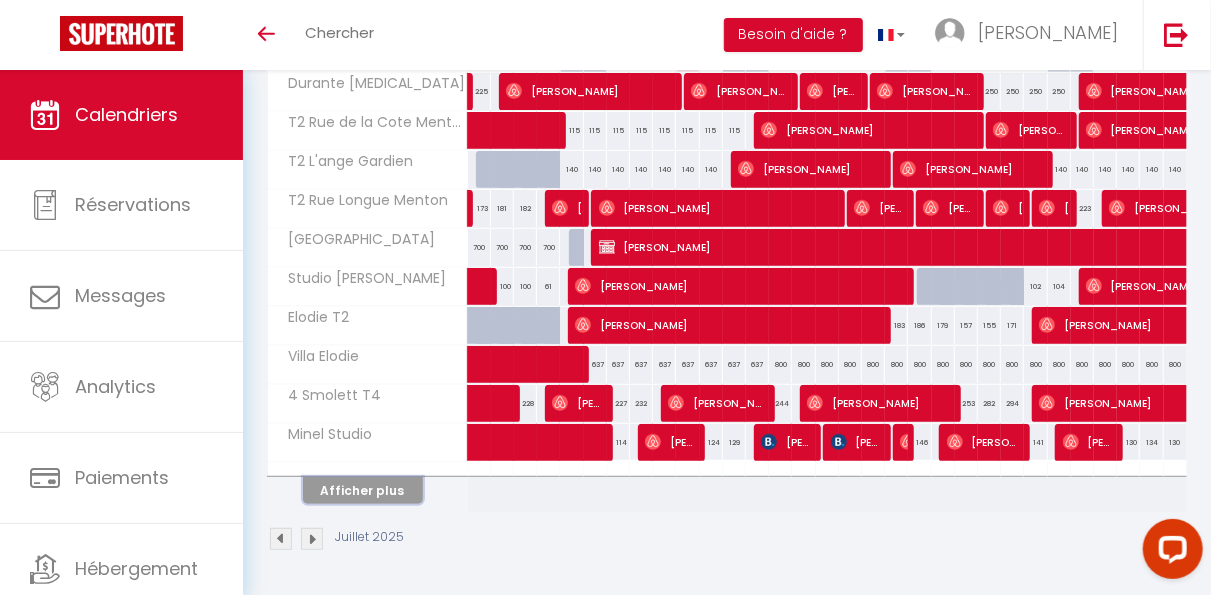 click on "Afficher plus" at bounding box center (363, 490) 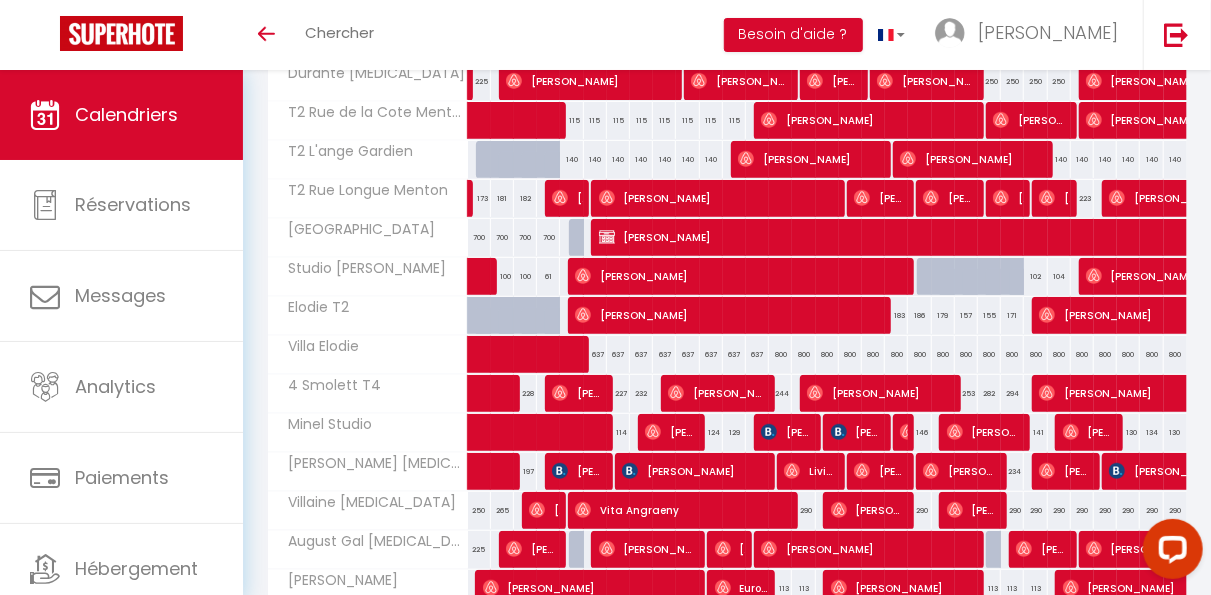 scroll, scrollTop: 736, scrollLeft: 0, axis: vertical 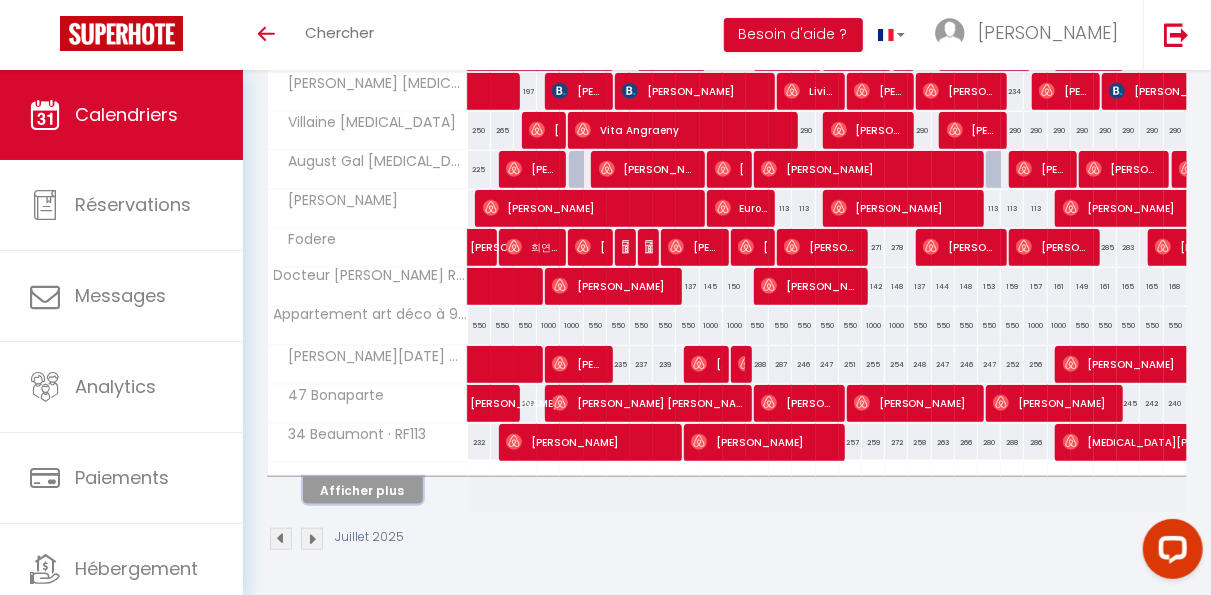 click on "Afficher plus" at bounding box center (363, 490) 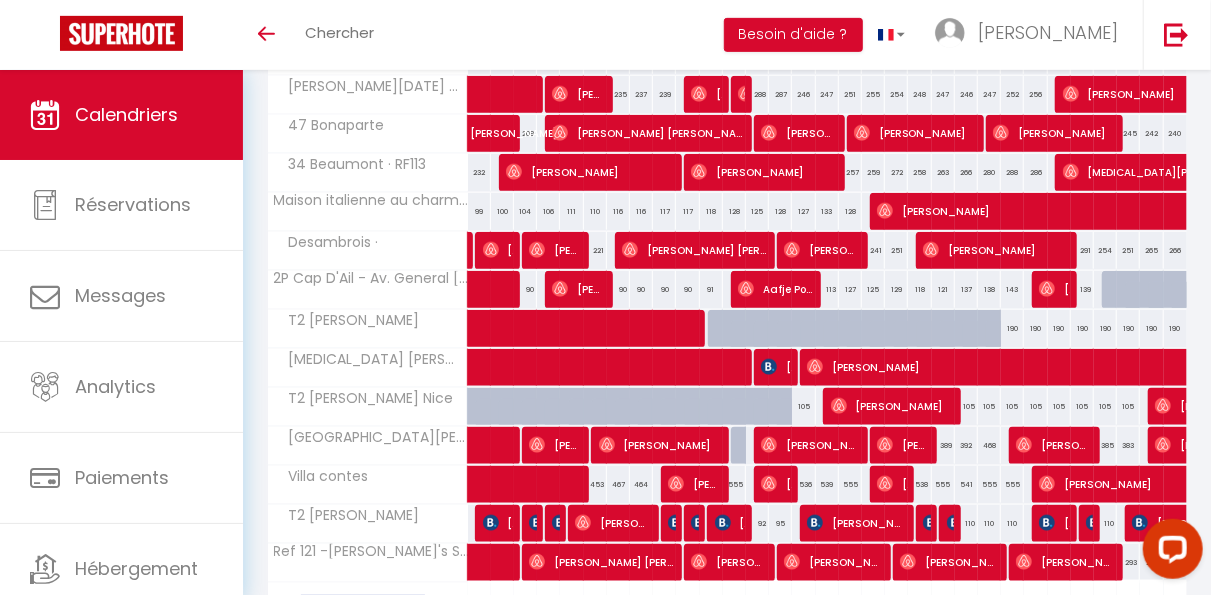 scroll, scrollTop: 1006, scrollLeft: 0, axis: vertical 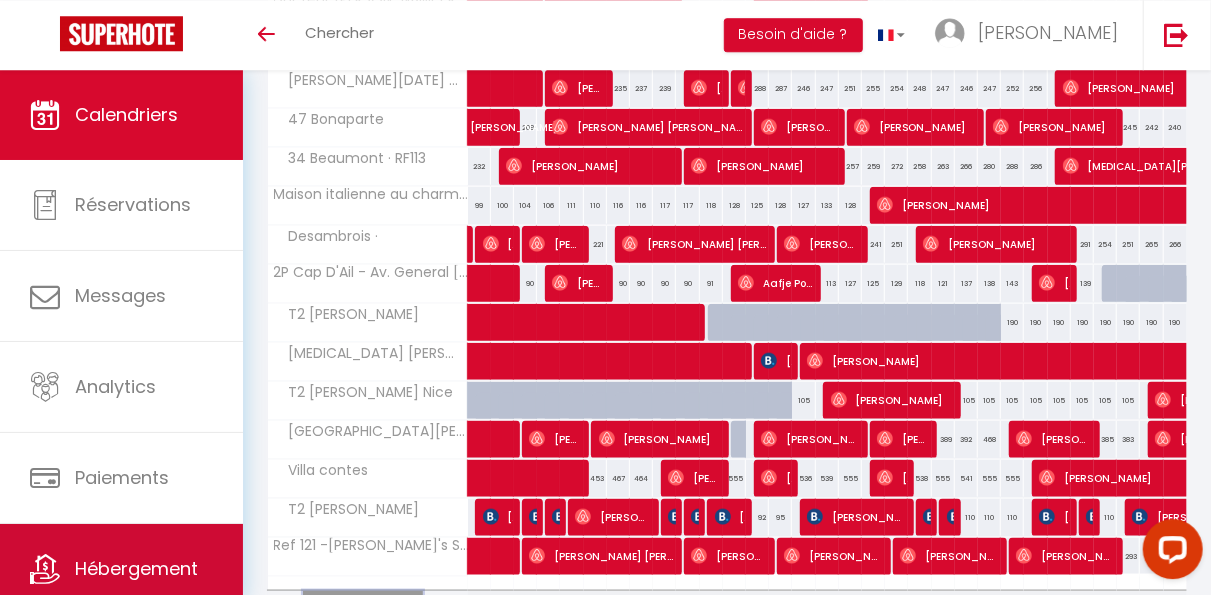 click on "Hébergement" at bounding box center [121, 569] 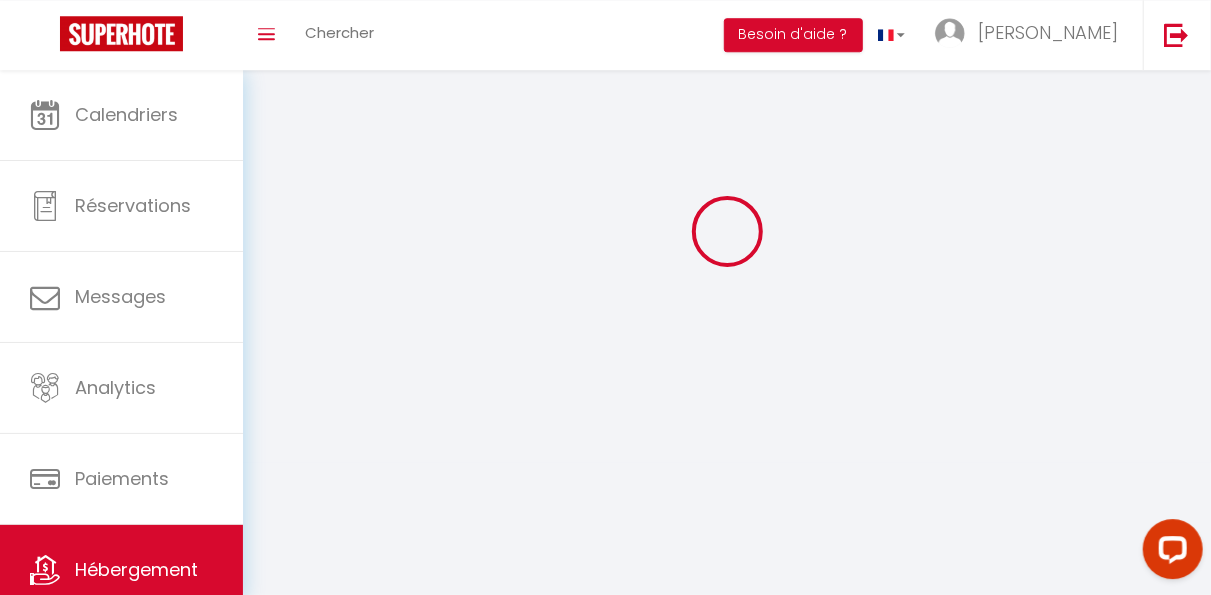 scroll, scrollTop: 0, scrollLeft: 0, axis: both 